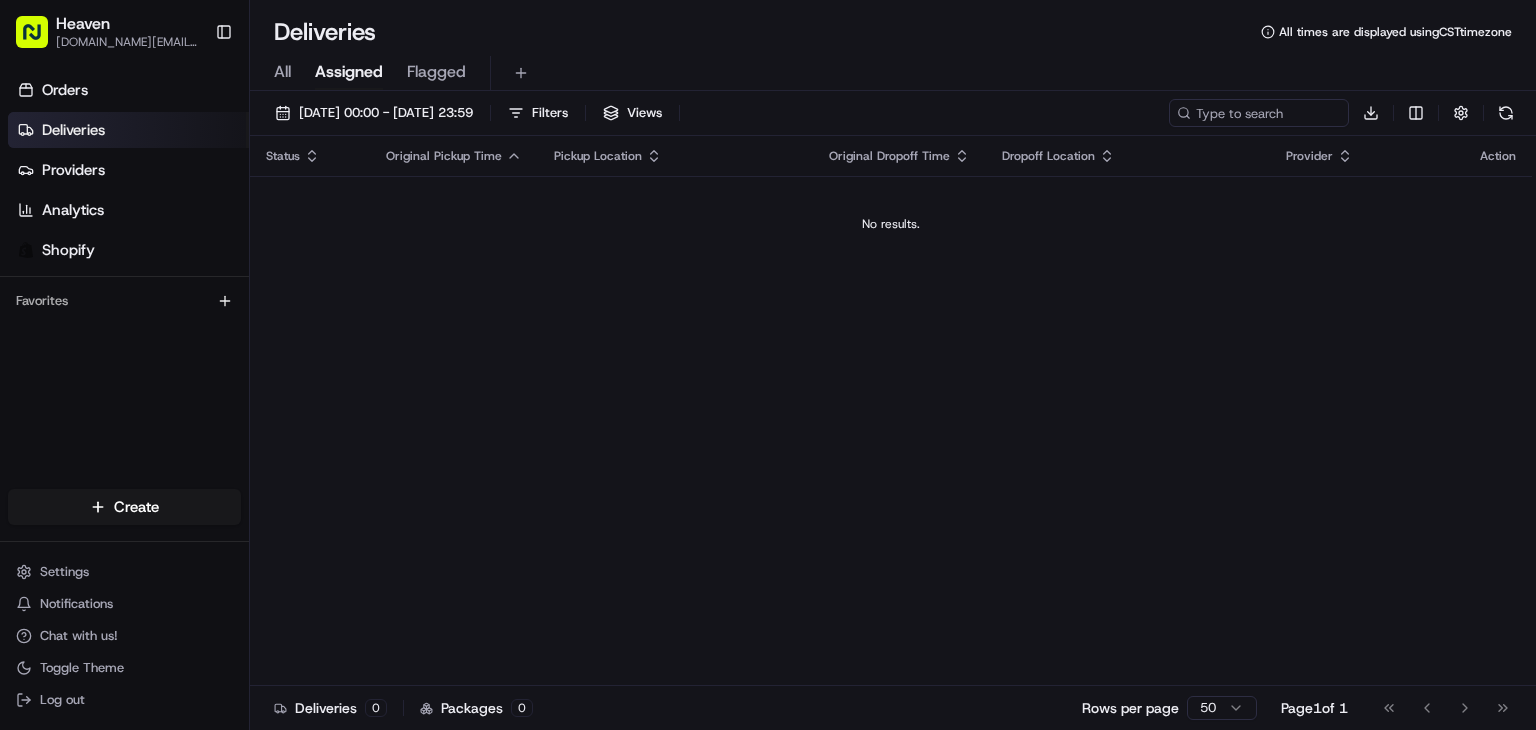 scroll, scrollTop: 0, scrollLeft: 0, axis: both 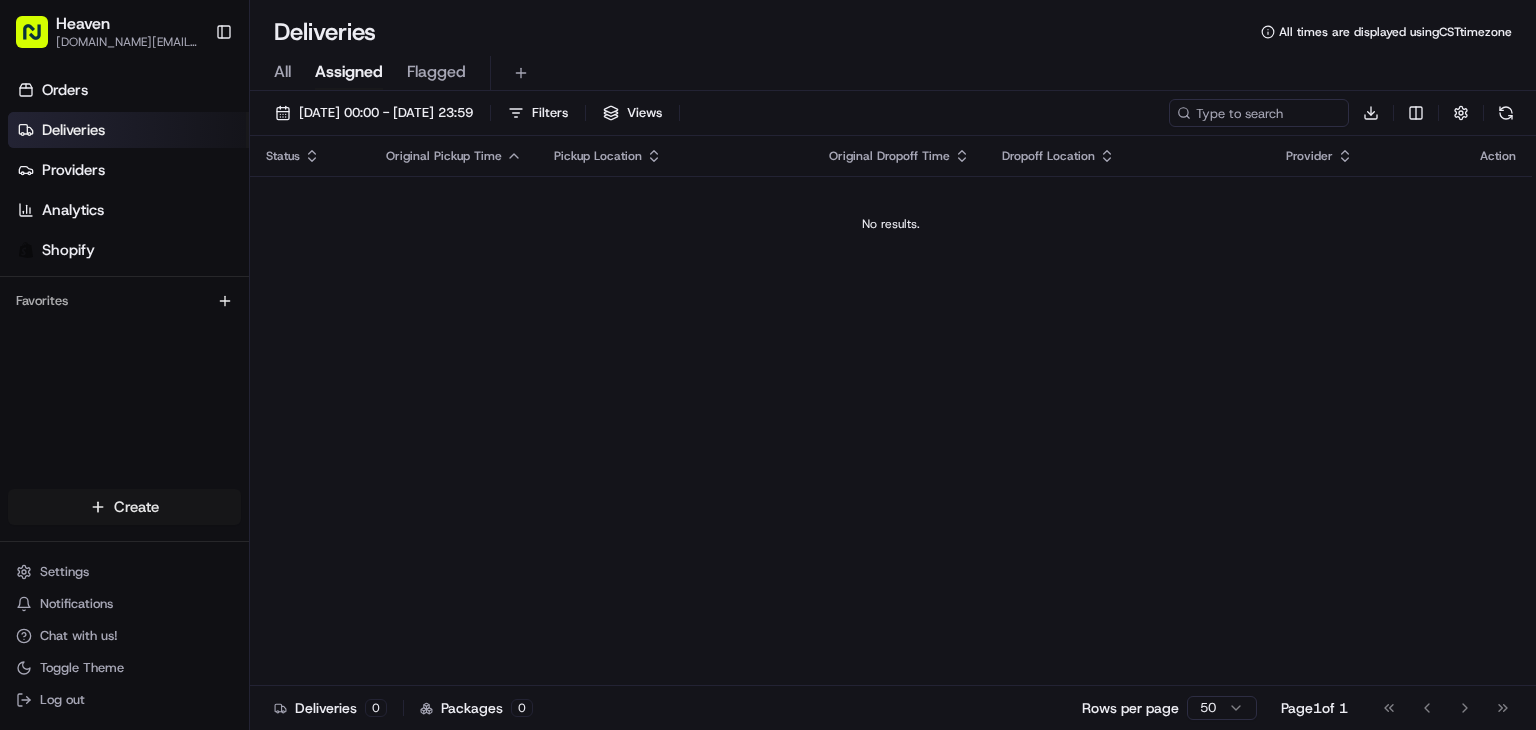 click on "Heaven das.hkov.inc@gmail.com Toggle Sidebar Orders Deliveries Providers Analytics Shopify Favorites Main Menu Members & Organization Organization Users Roles Preferences Customization Tracking Orchestration Automations Dispatch Strategy Locations Pickup Locations Dropoff Locations Billing Billing Refund Requests Integrations Notification Triggers Webhooks API Keys Request Logs Create Settings Notifications Chat with us! Toggle Theme Log out Deliveries All times are displayed using  CST  timezone All Assigned Flagged 10/07/2025 00:00 - 10/07/2025 23:59 Filters Views Download Status Original Pickup Time Pickup Location Original Dropoff Time Dropoff Location Provider Action No results. Deliveries 0 Packages 0 Rows per page 50 Page  1  of   1 Go to first page Go to previous page Go to next page Go to last page
Create Create" at bounding box center [768, 365] 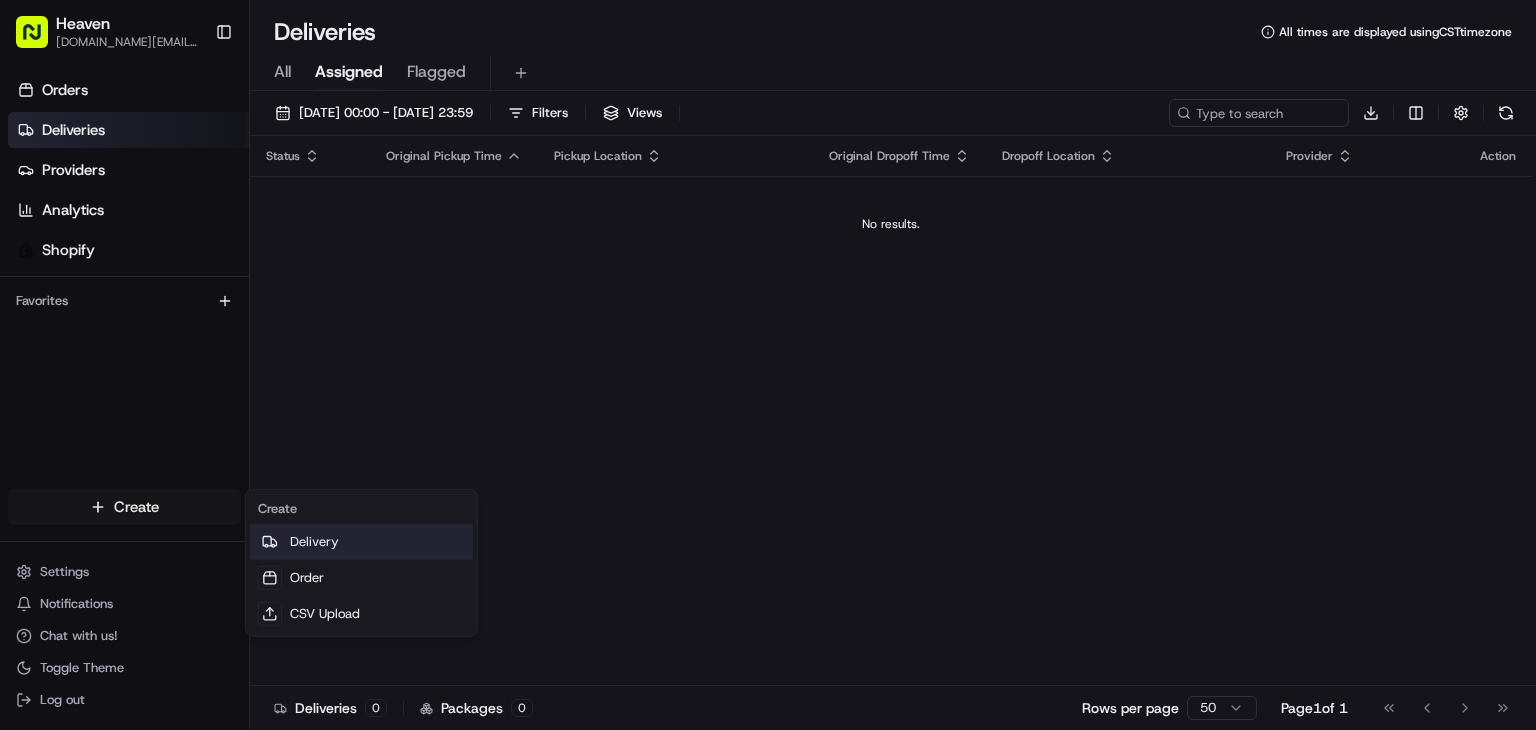 click on "Delivery" at bounding box center [361, 542] 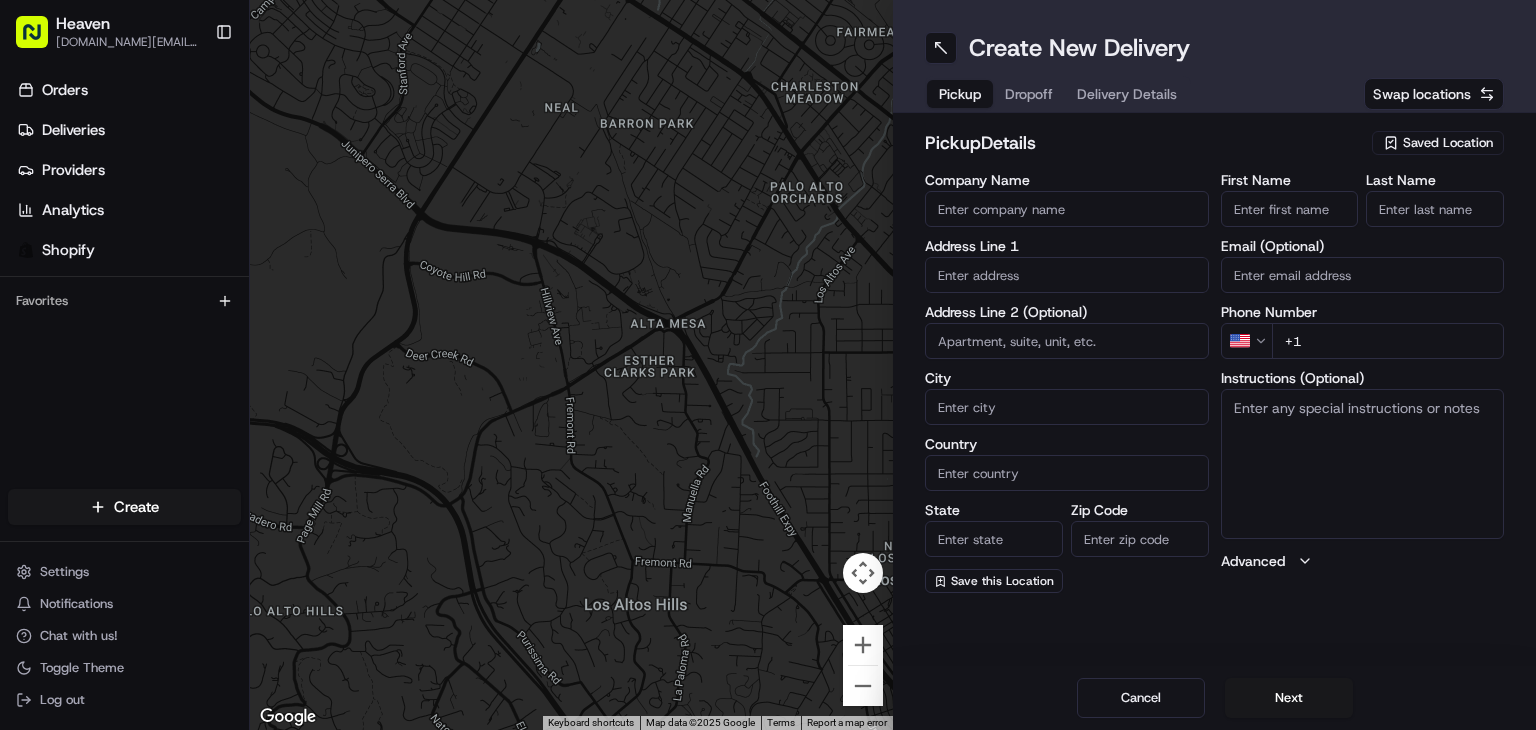 click on "Saved Location" at bounding box center (1448, 143) 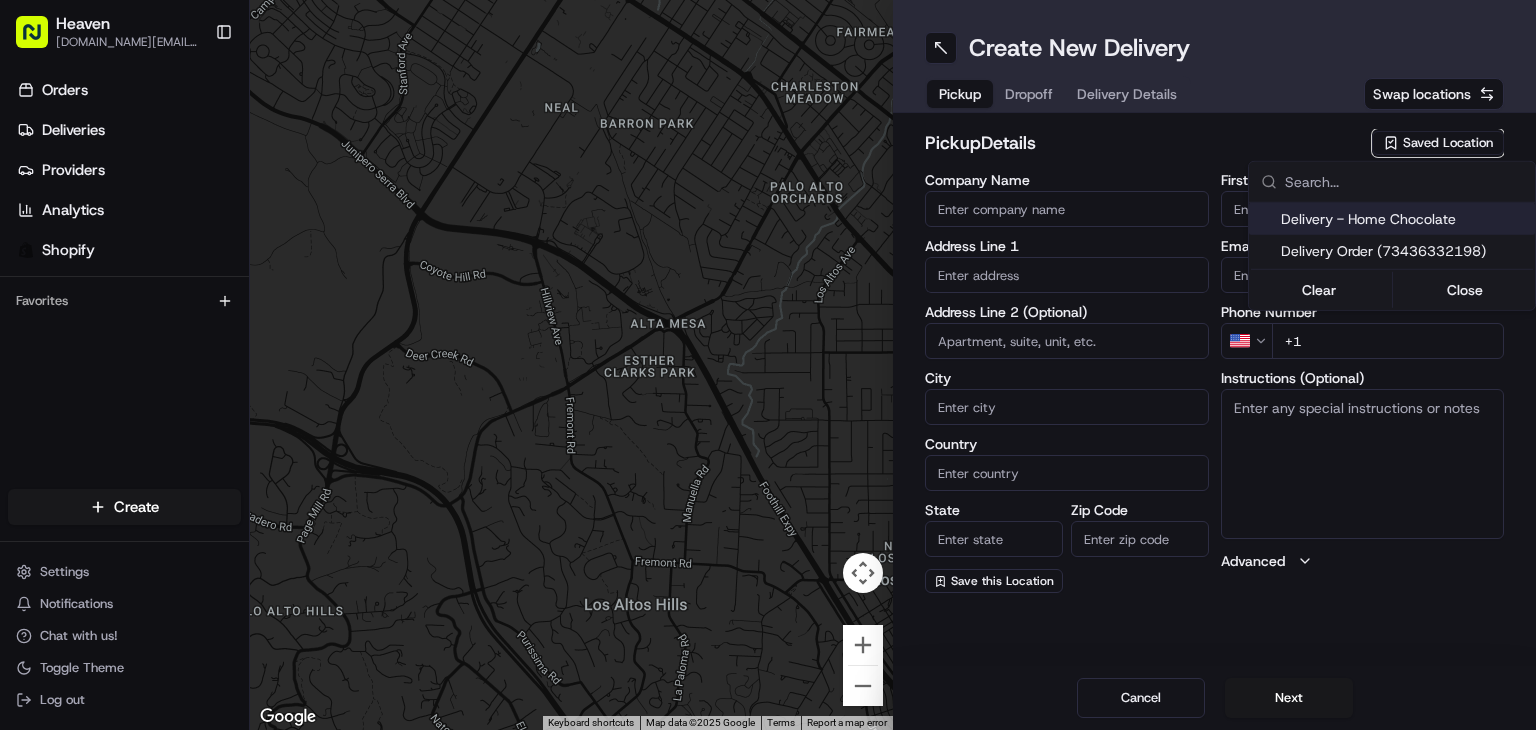 click on "Delivery - Home Chocolate" at bounding box center [1404, 219] 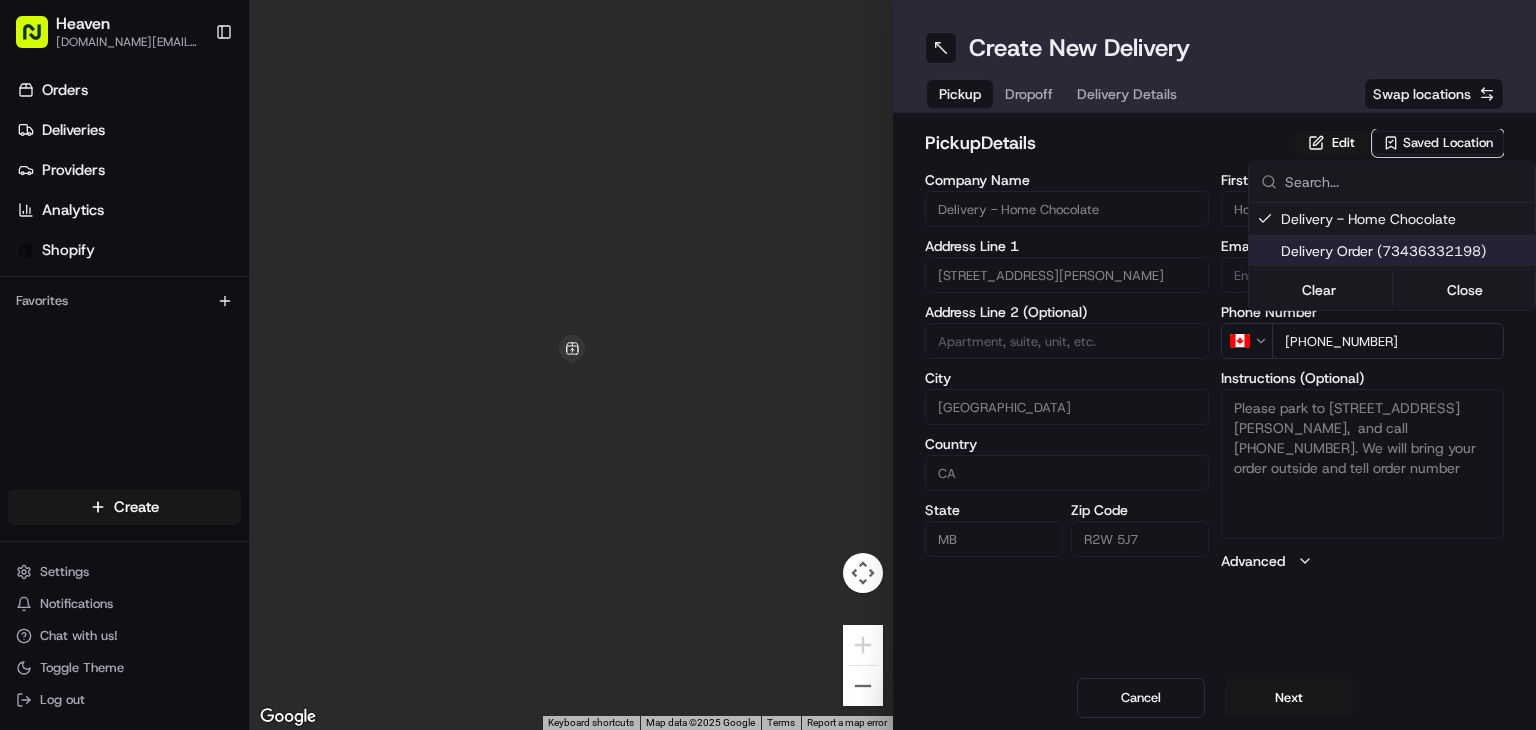 click on "Heaven [DOMAIN_NAME][EMAIL_ADDRESS][DOMAIN_NAME] Toggle Sidebar Orders Deliveries Providers Analytics Shopify Favorites Main Menu Members & Organization Organization Users Roles Preferences Customization Tracking Orchestration Automations Dispatch Strategy Locations Pickup Locations Dropoff Locations Billing Billing Refund Requests Integrations Notification Triggers Webhooks API Keys Request Logs Create Settings Notifications Chat with us! Toggle Theme Log out ← Move left → Move right ↑ Move up ↓ Move down + Zoom in - Zoom out Home Jump left by 75% End Jump right by 75% Page Up Jump up by 75% Page Down Jump down by 75% To navigate, press the arrow keys. Keyboard shortcuts Map Data Map data ©2025 Google Map data ©2025 Google 1 m  Click to toggle between metric and imperial units Terms Report a map error Create New Delivery Pickup Dropoff Delivery Details Swap locations pickup  Details  Edit Saved Location Company Name Delivery - Home Chocolate Address Line 1 [STREET_ADDRESS][PERSON_NAME]" at bounding box center (768, 365) 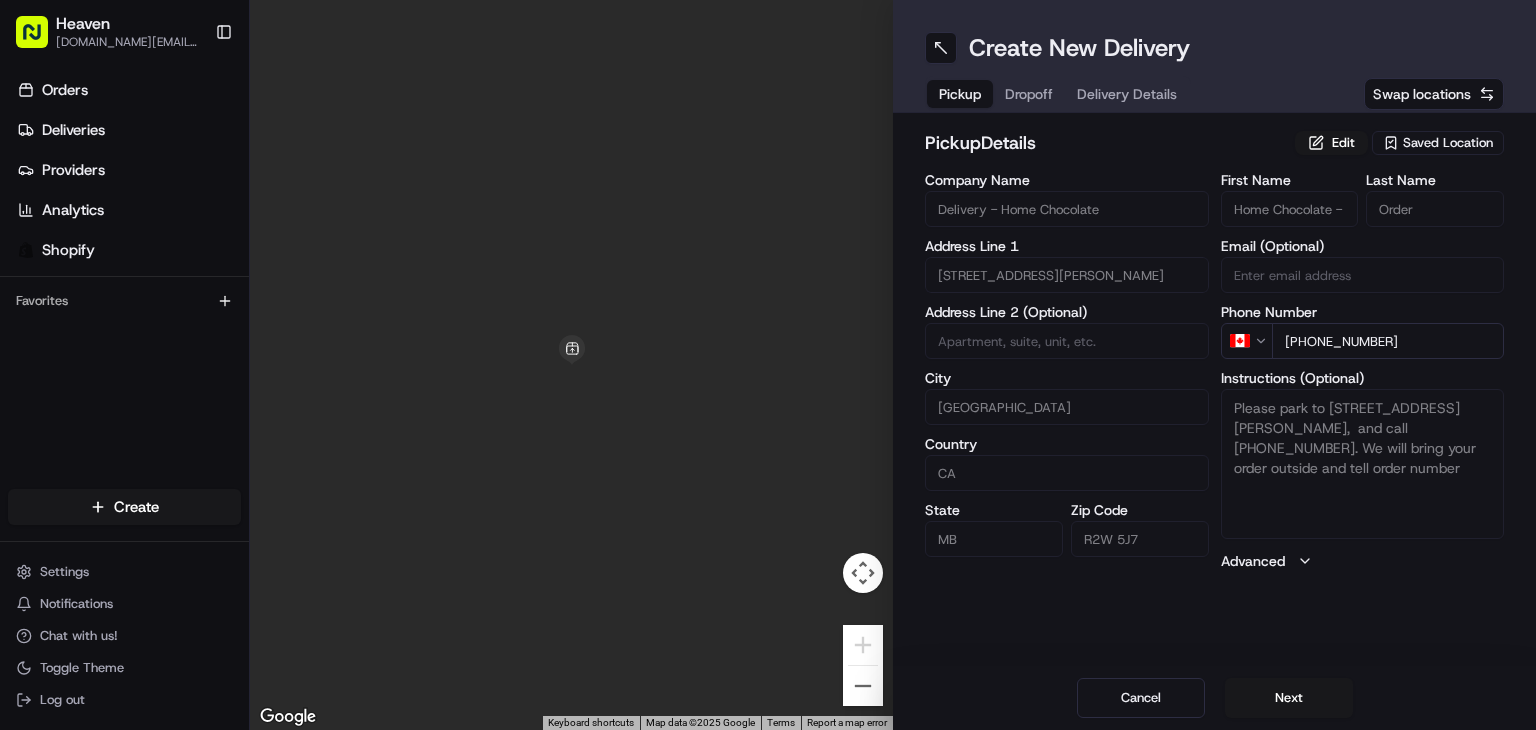 click on "Next" at bounding box center (1289, 698) 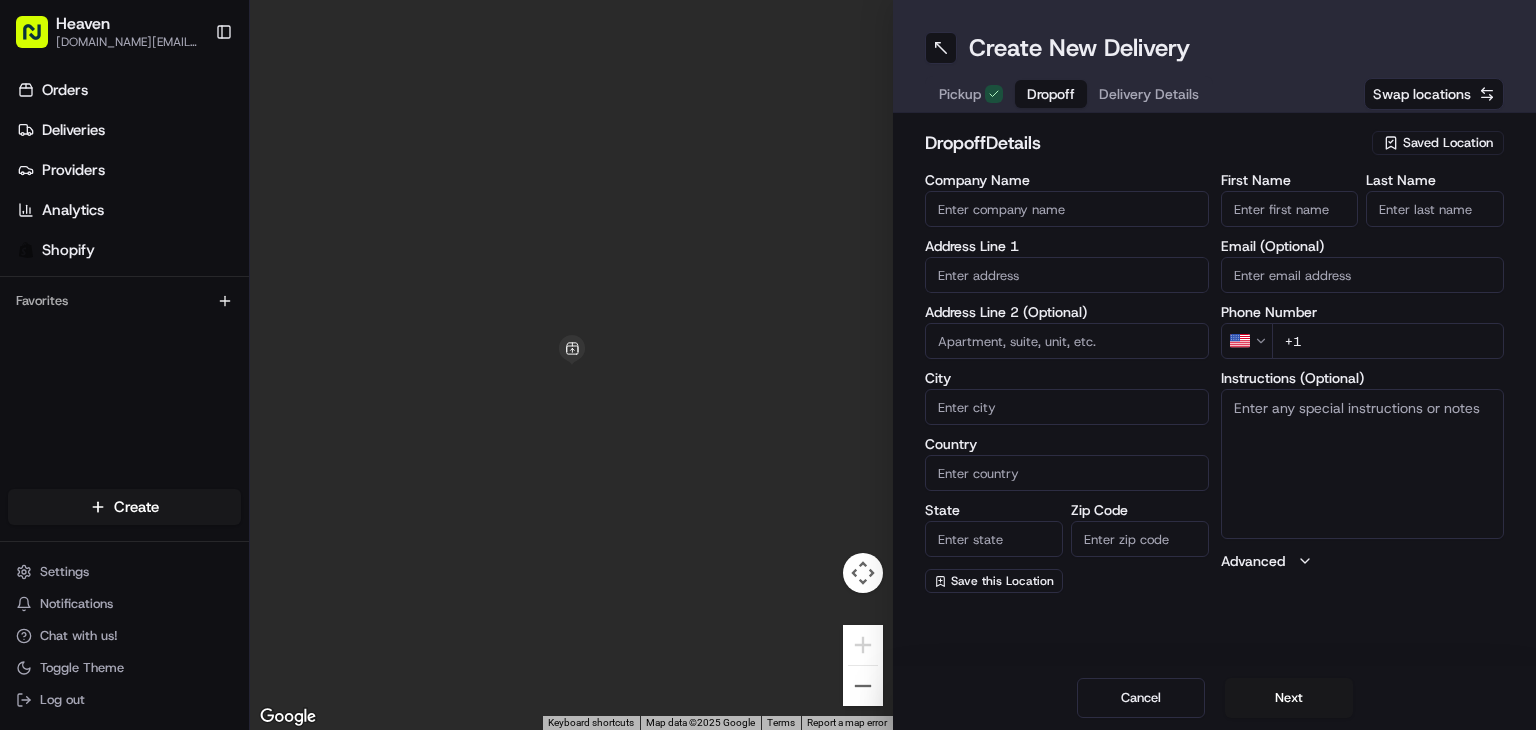 click on "First Name" at bounding box center [1290, 209] 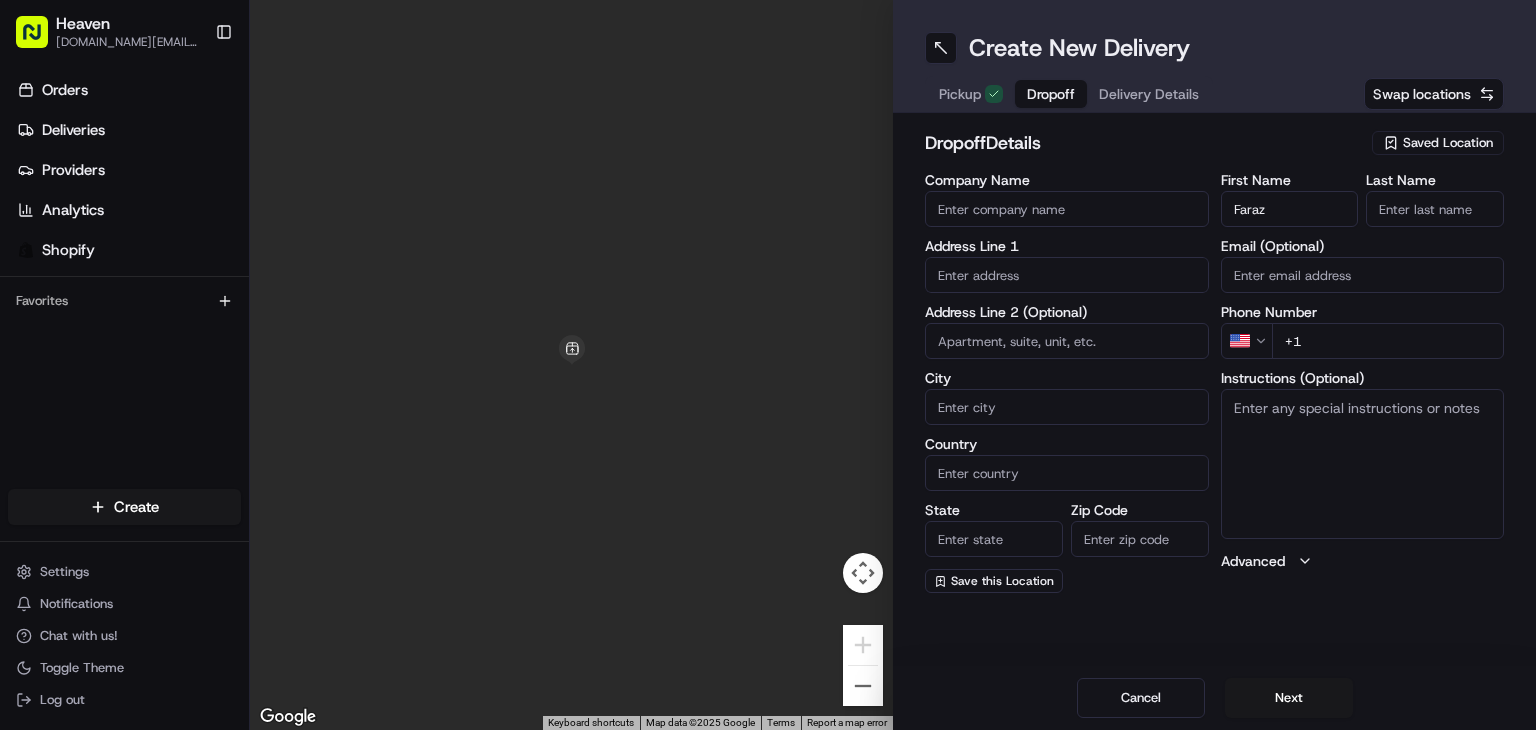 type on "Faraz" 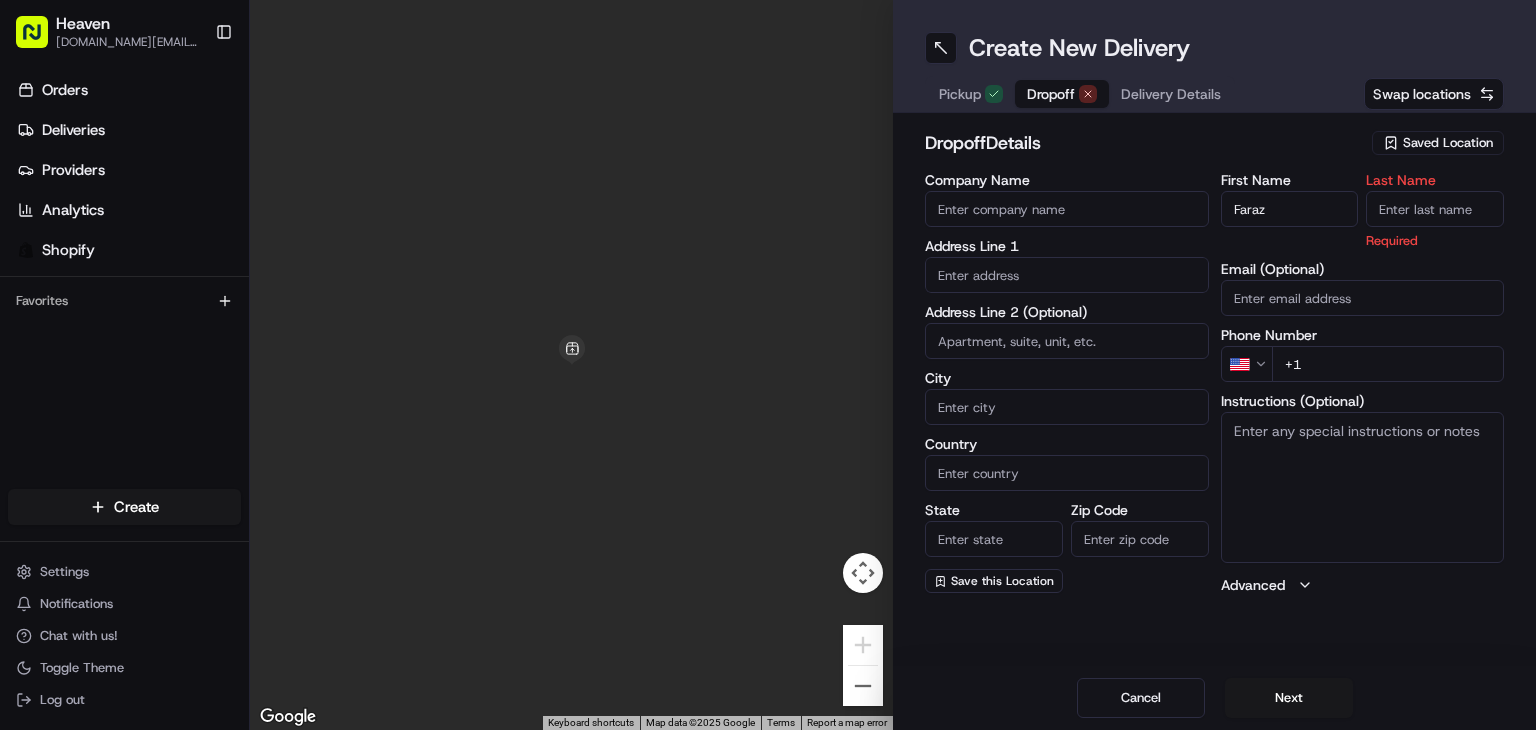 click on "Last Name" at bounding box center [1435, 209] 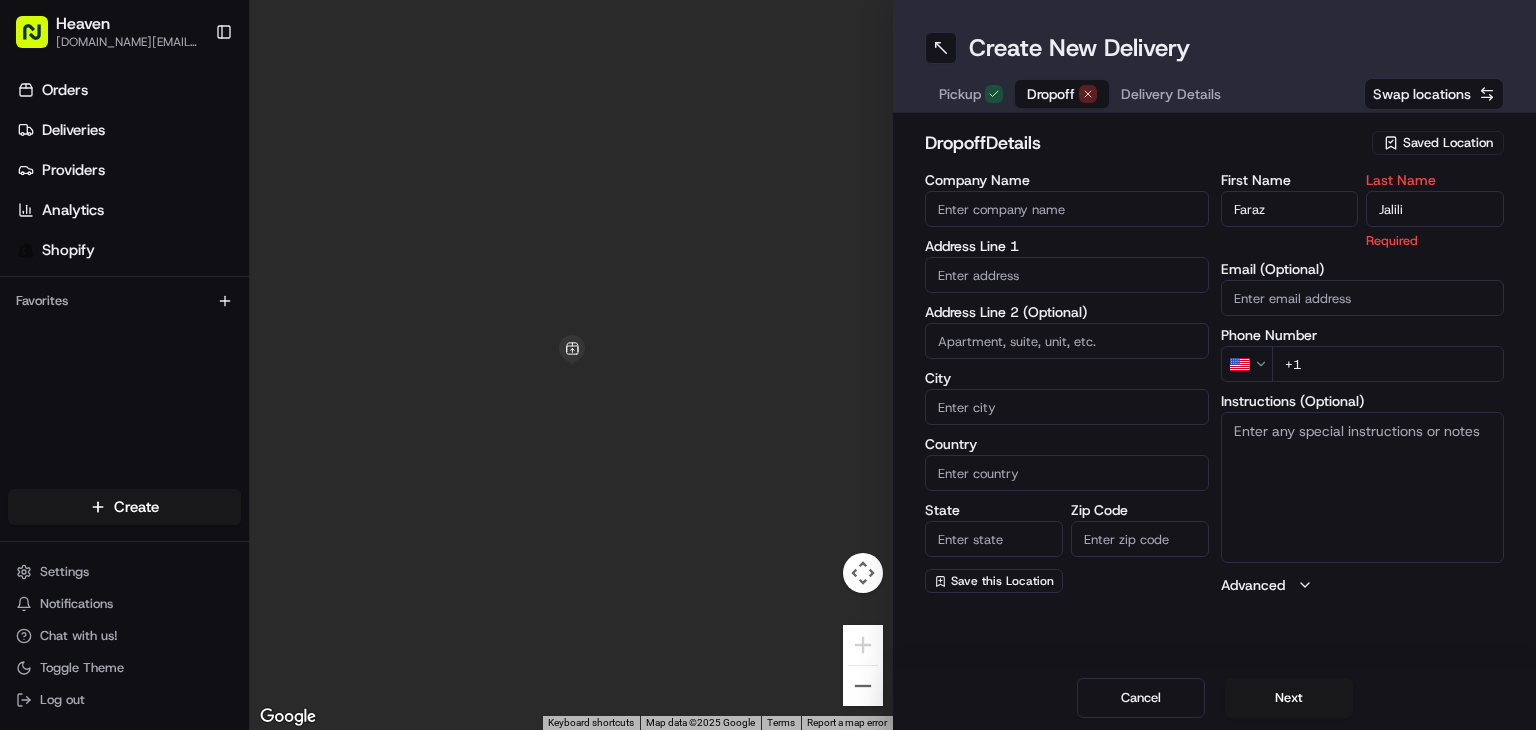 type on "Jalili" 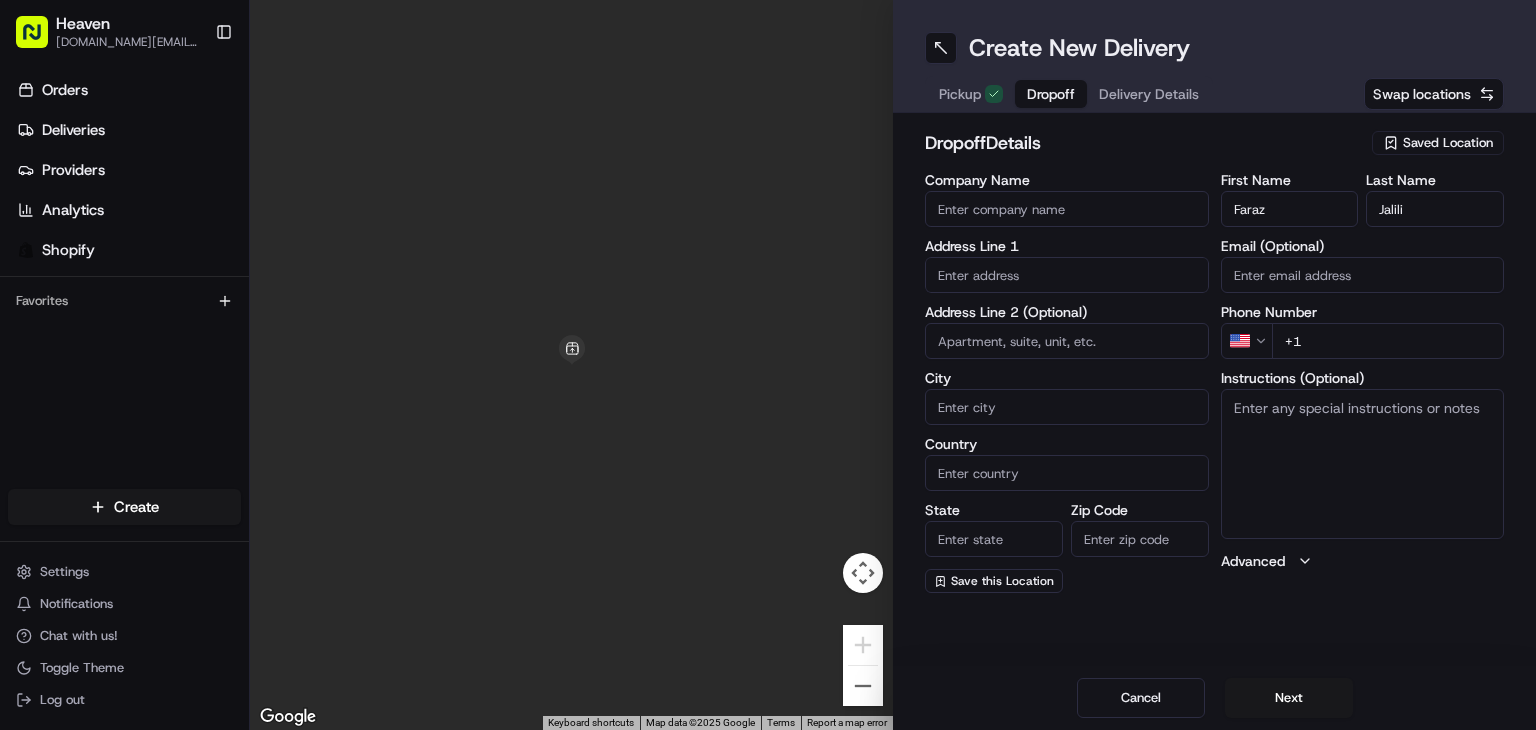 click on "Heaven [DOMAIN_NAME][EMAIL_ADDRESS][DOMAIN_NAME] Toggle Sidebar Orders Deliveries Providers Analytics Shopify Favorites Main Menu Members & Organization Organization Users Roles Preferences Customization Tracking Orchestration Automations Dispatch Strategy Locations Pickup Locations Dropoff Locations Billing Billing Refund Requests Integrations Notification Triggers Webhooks API Keys Request Logs Create Settings Notifications Chat with us! Toggle Theme Log out ← Move left → Move right ↑ Move up ↓ Move down + Zoom in - Zoom out Home Jump left by 75% End Jump right by 75% Page Up Jump up by 75% Page Down Jump down by 75% To navigate, press the arrow keys. Keyboard shortcuts Map Data Map data ©2025 Google Map data ©2025 Google 1 m  Click to toggle between metric and imperial units Terms Report a map error Create New Delivery Pickup Dropoff Delivery Details Swap locations dropoff  Details Saved Location Company Name Address Line 1 Address Line 2 (Optional) City Country State Zip Code Save this Location [GEOGRAPHIC_DATA]" at bounding box center [768, 365] 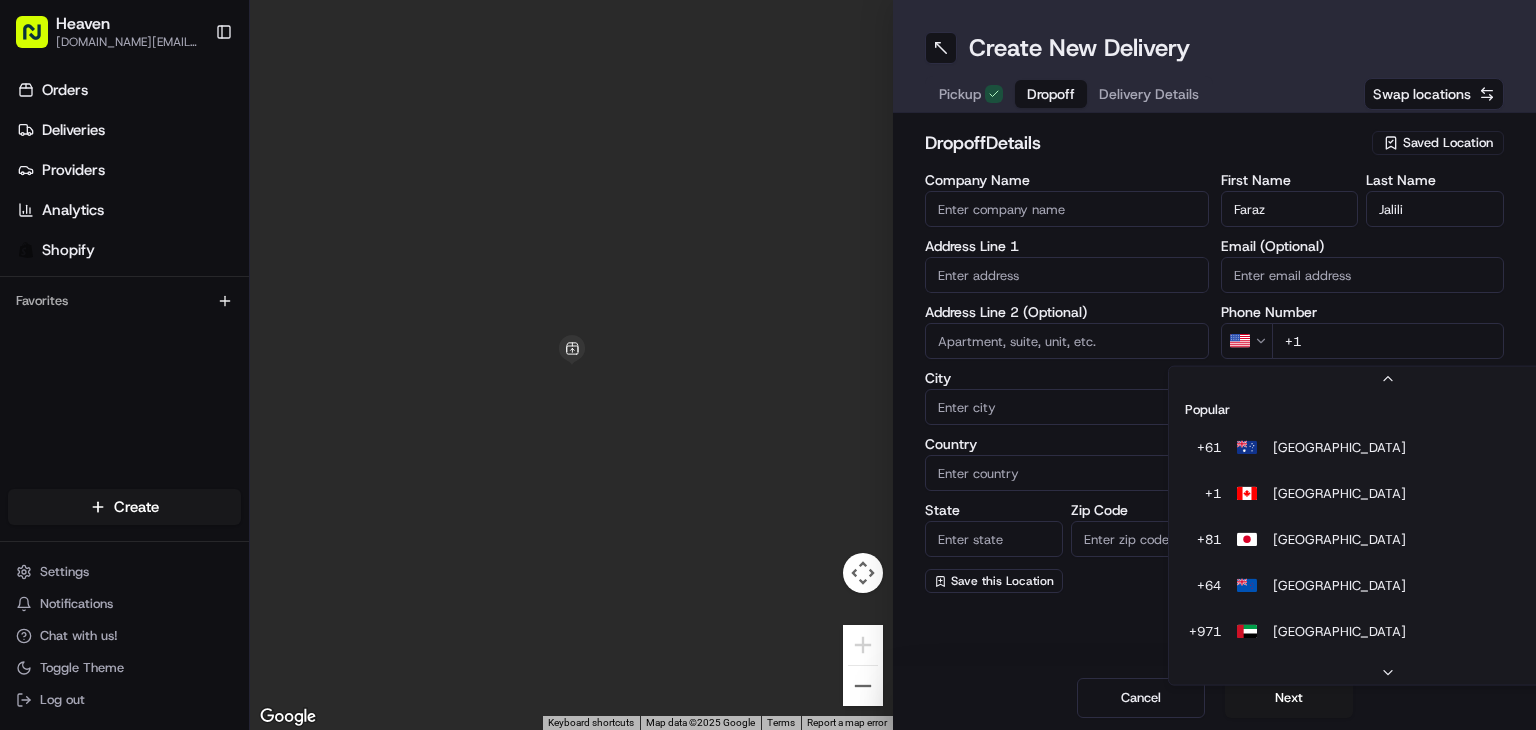 scroll, scrollTop: 85, scrollLeft: 0, axis: vertical 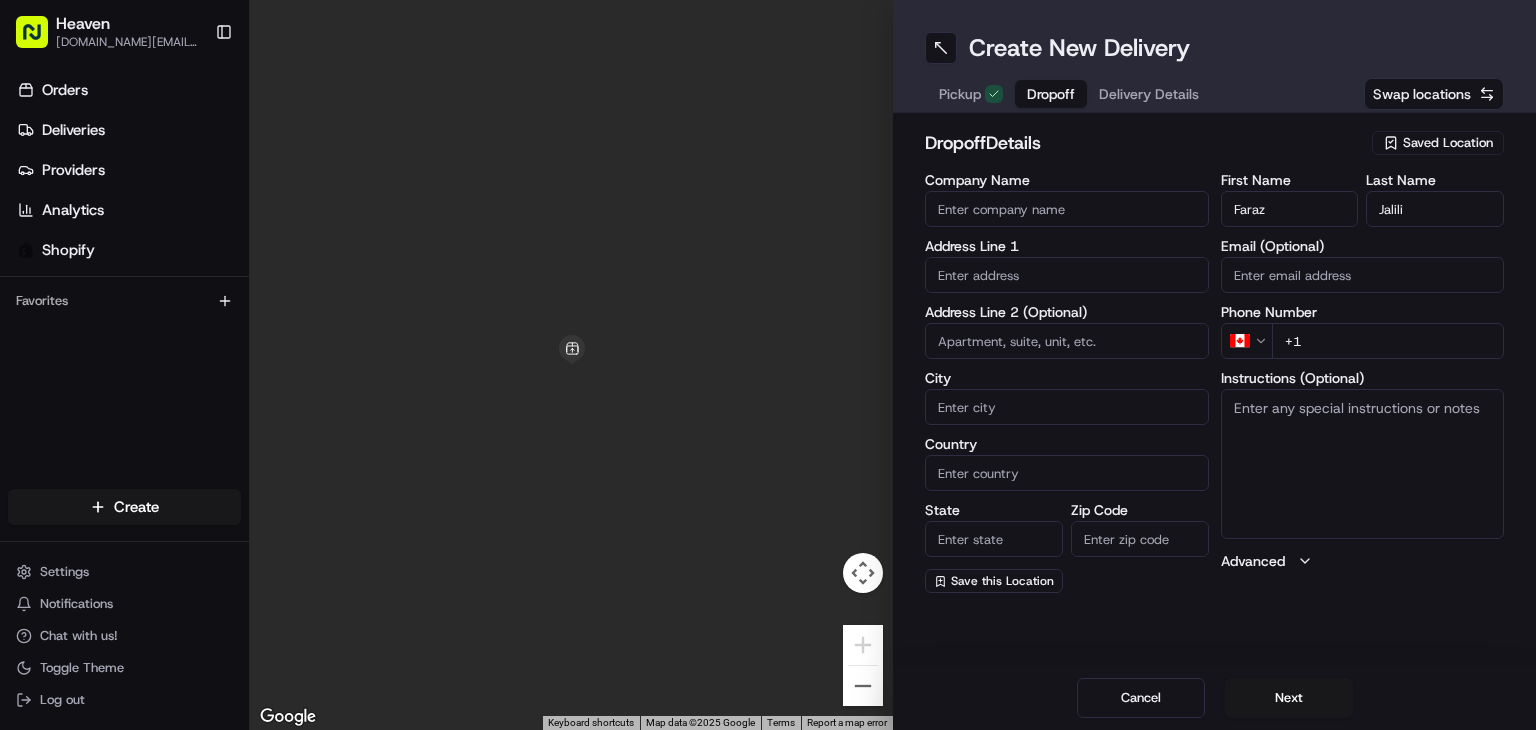click on "+1" at bounding box center [1388, 341] 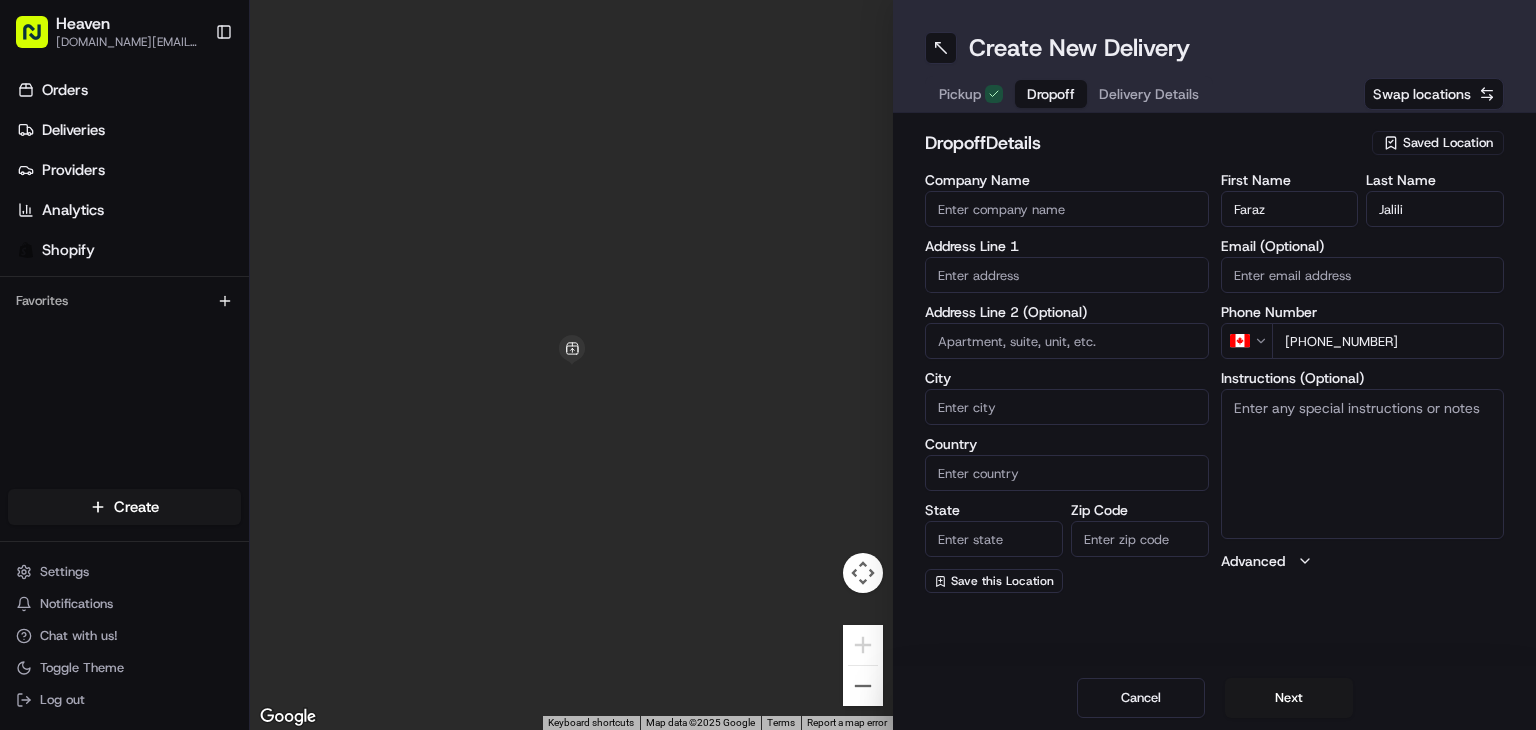 type on "[PHONE_NUMBER]" 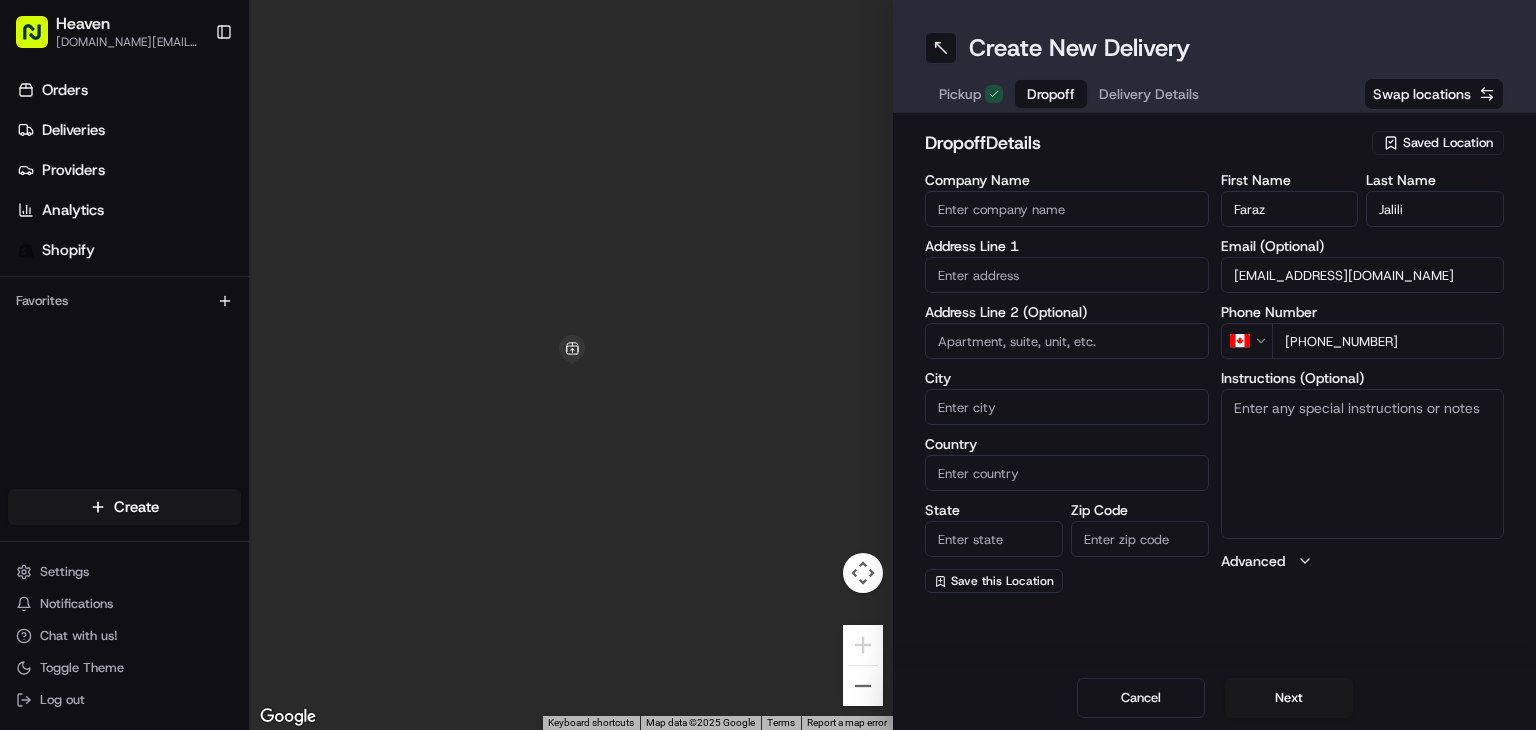 type on "[EMAIL_ADDRESS][DOMAIN_NAME]" 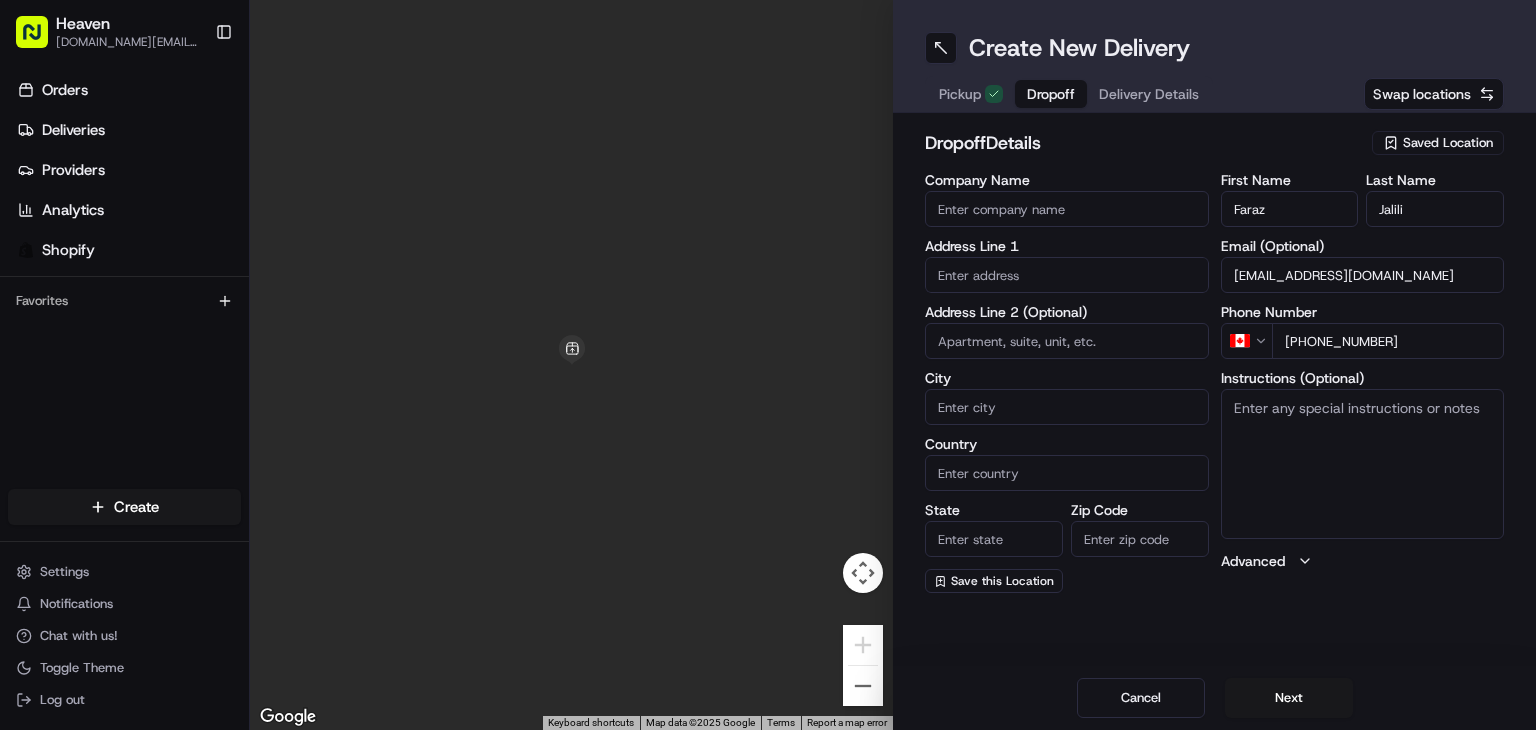 click at bounding box center [1067, 275] 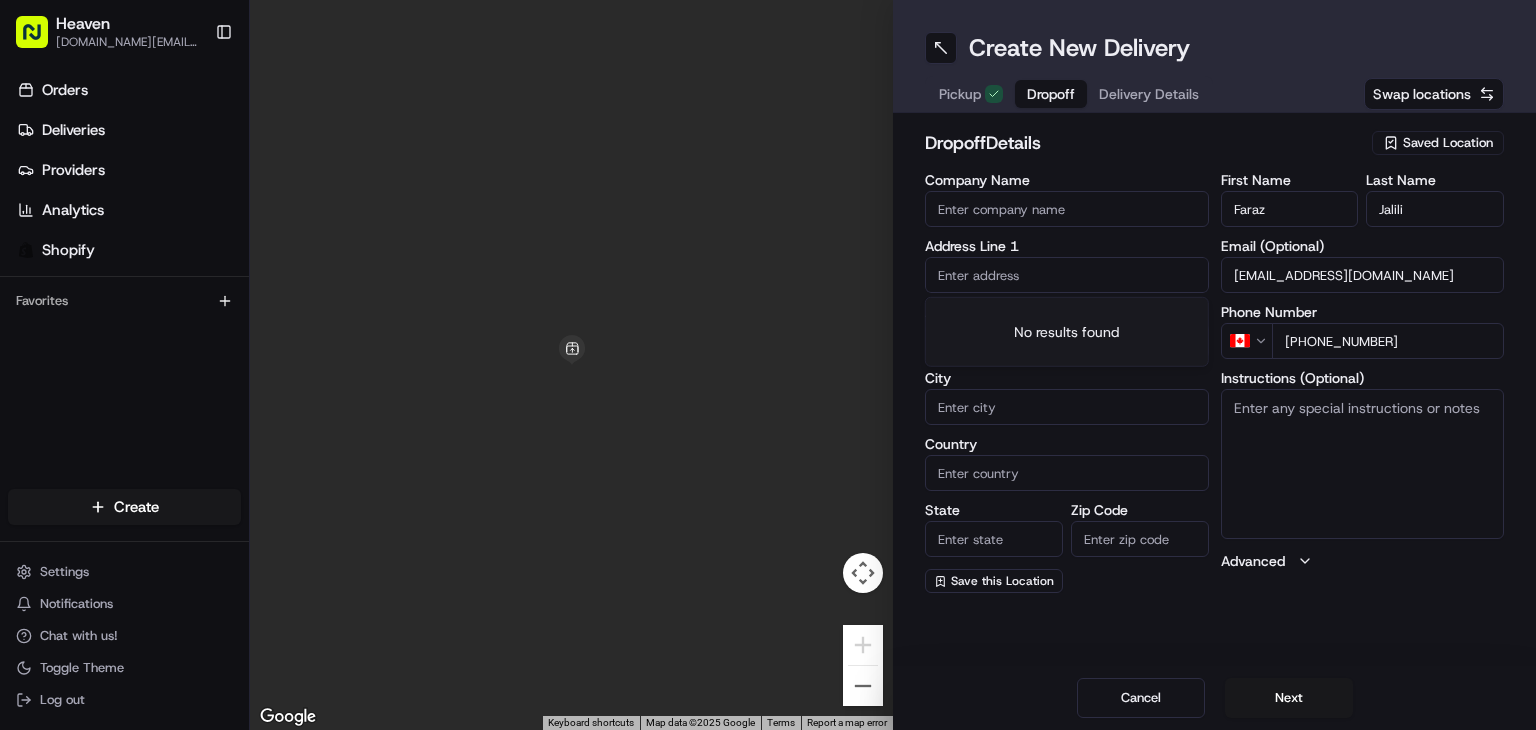 paste on "483 Dominion St" 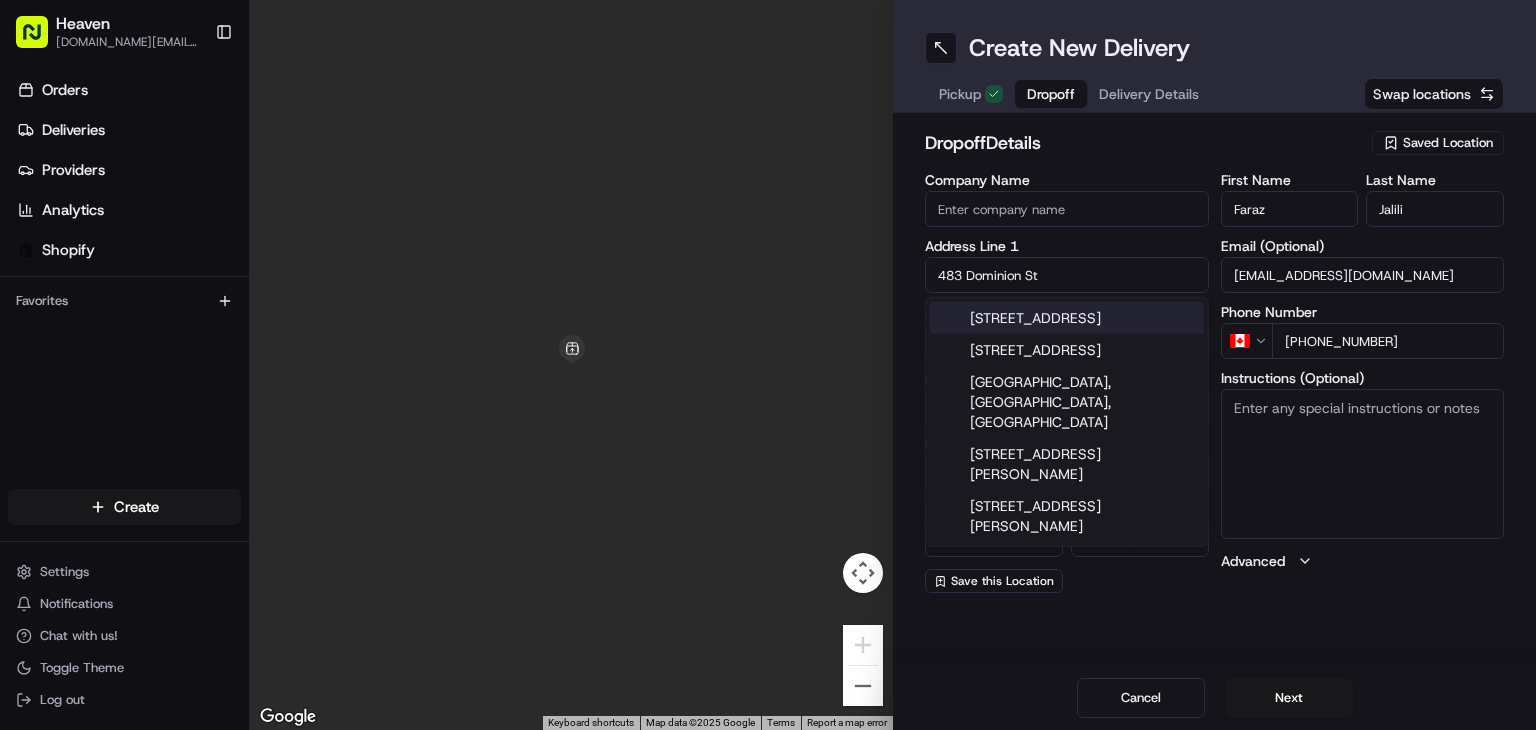 click on "[STREET_ADDRESS]" at bounding box center [1067, 318] 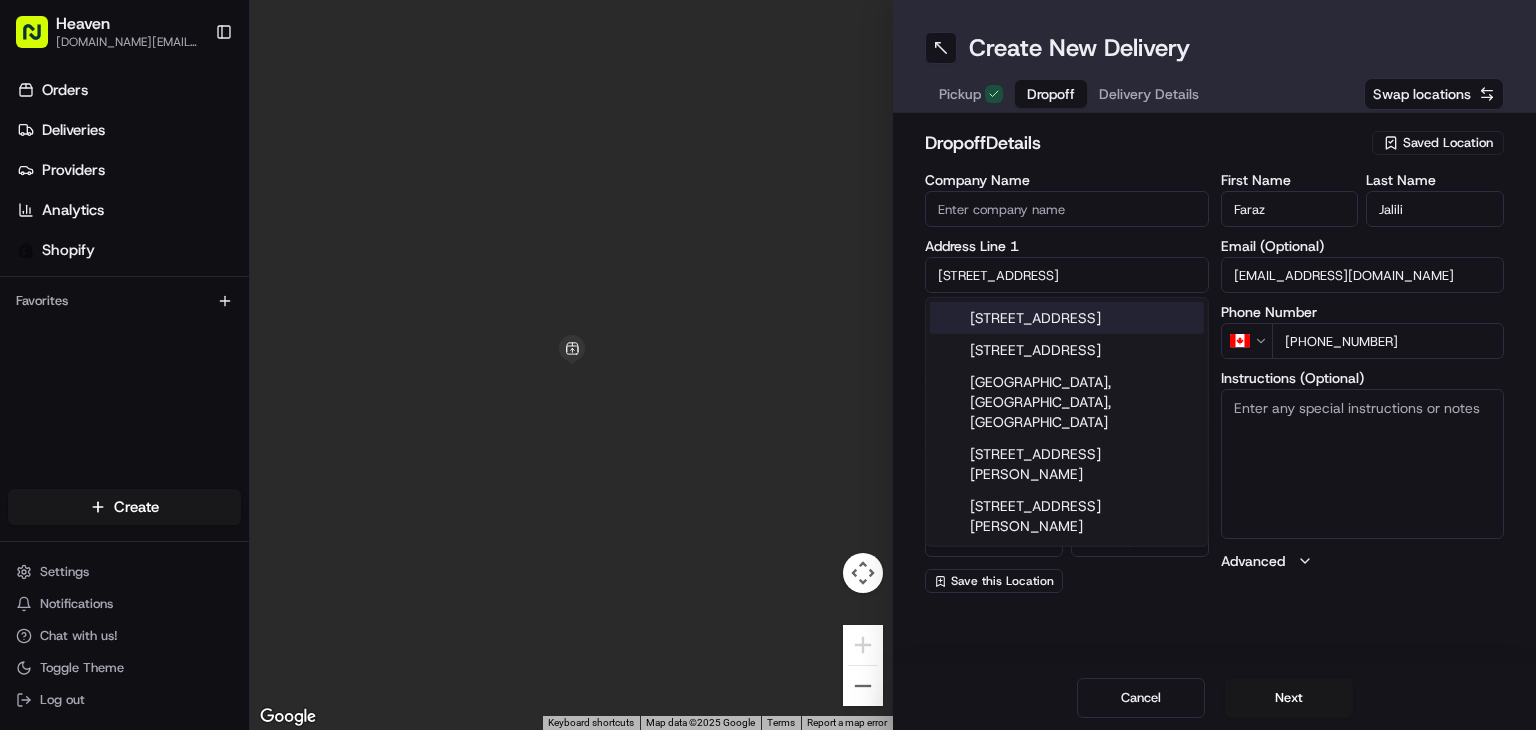 type on "[STREET_ADDRESS]" 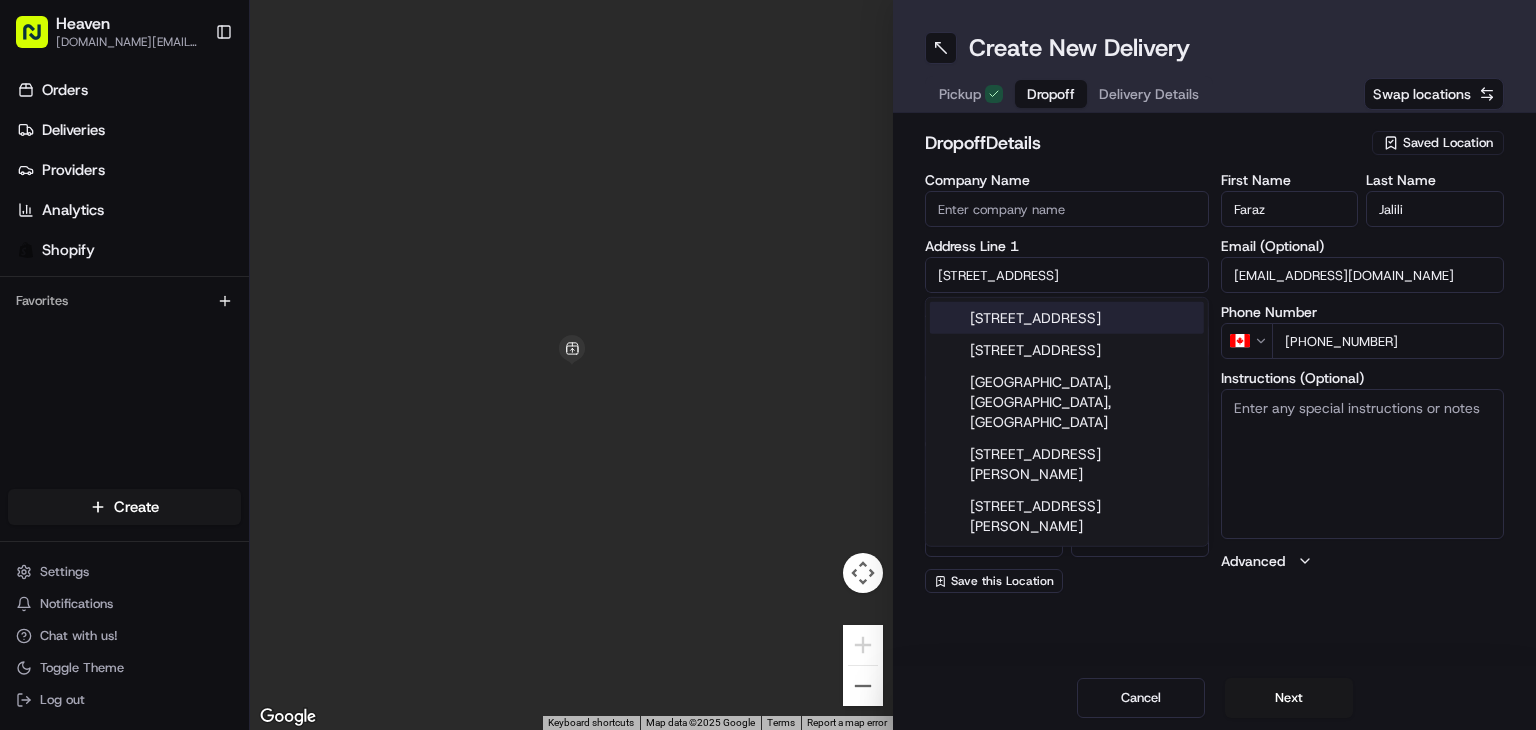 type on "[STREET_ADDRESS]" 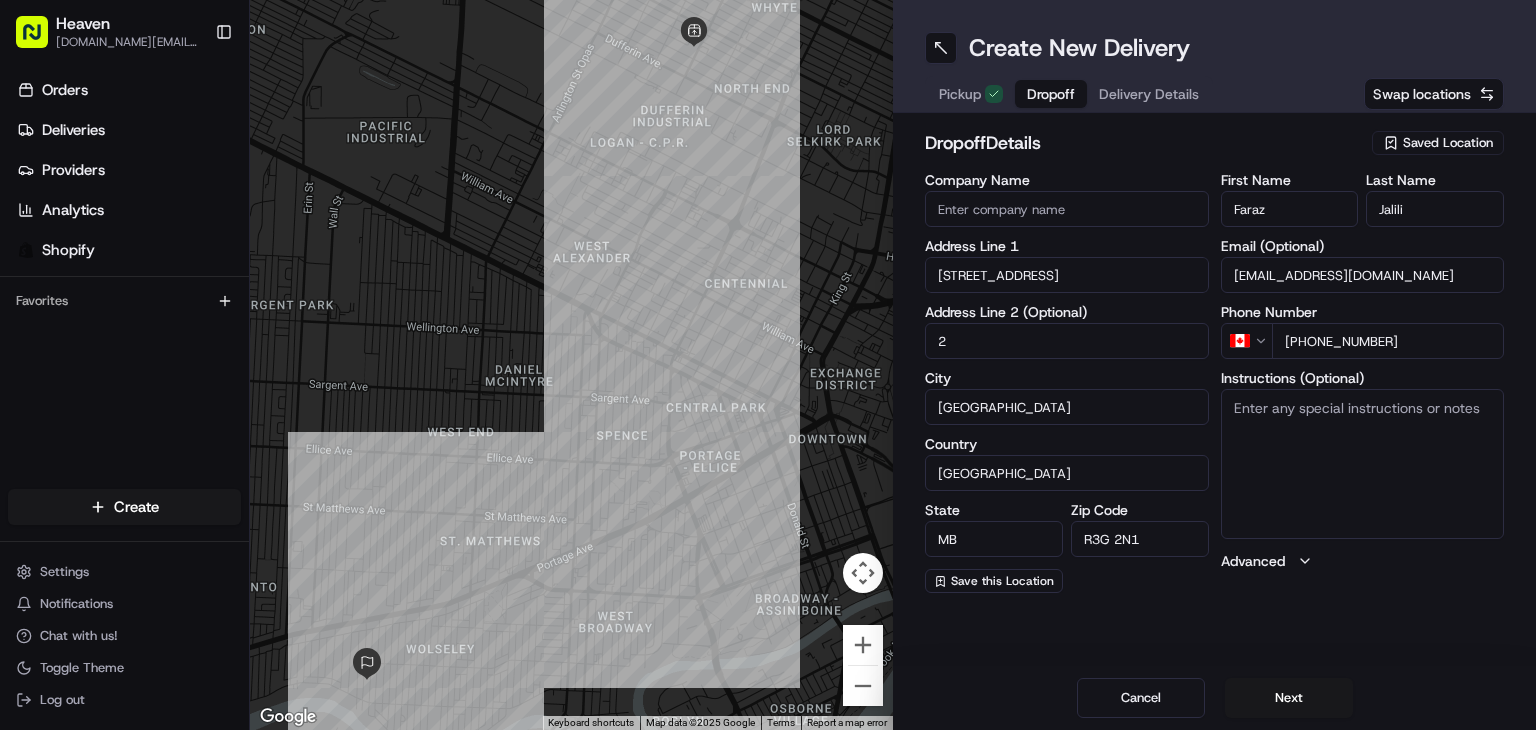 type on "2" 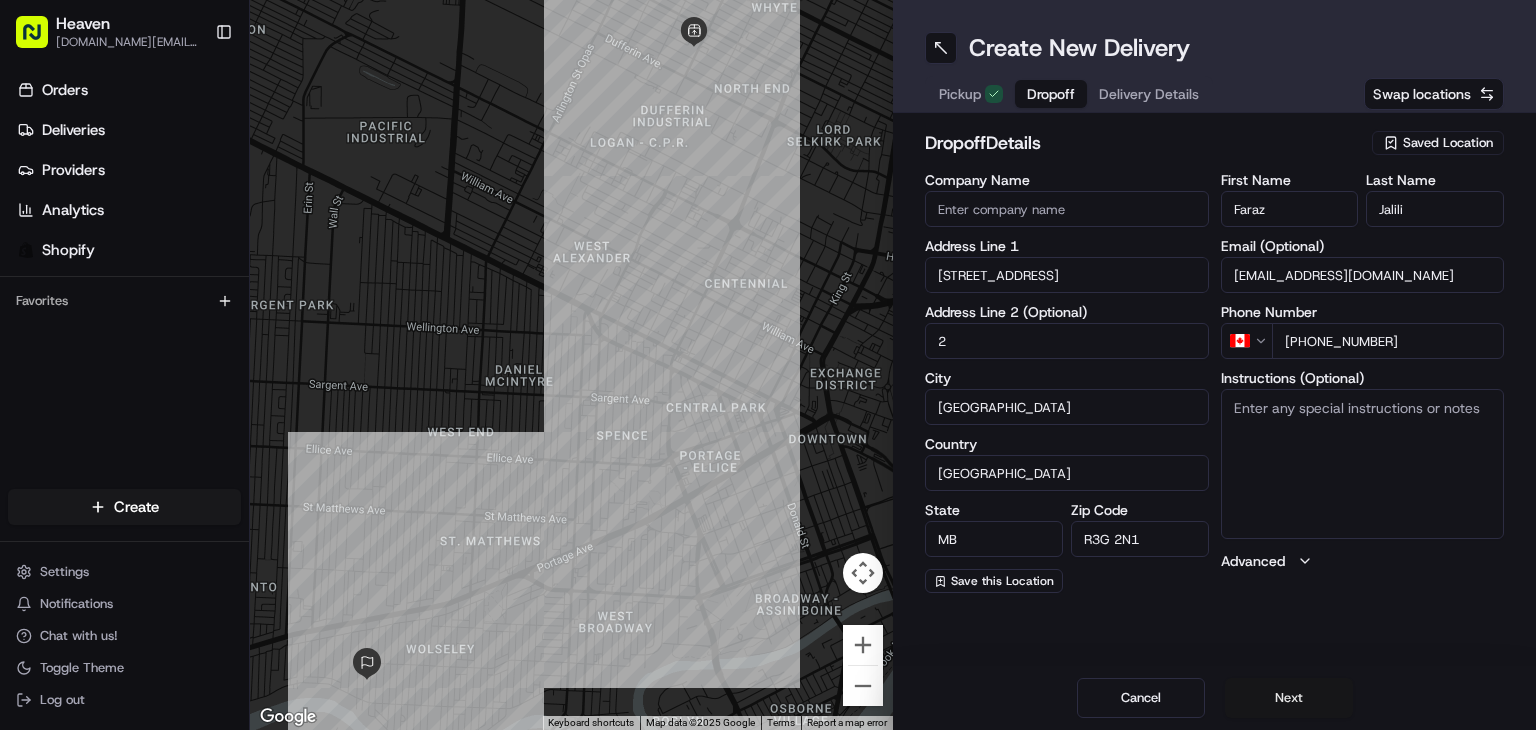 click on "Next" at bounding box center [1289, 698] 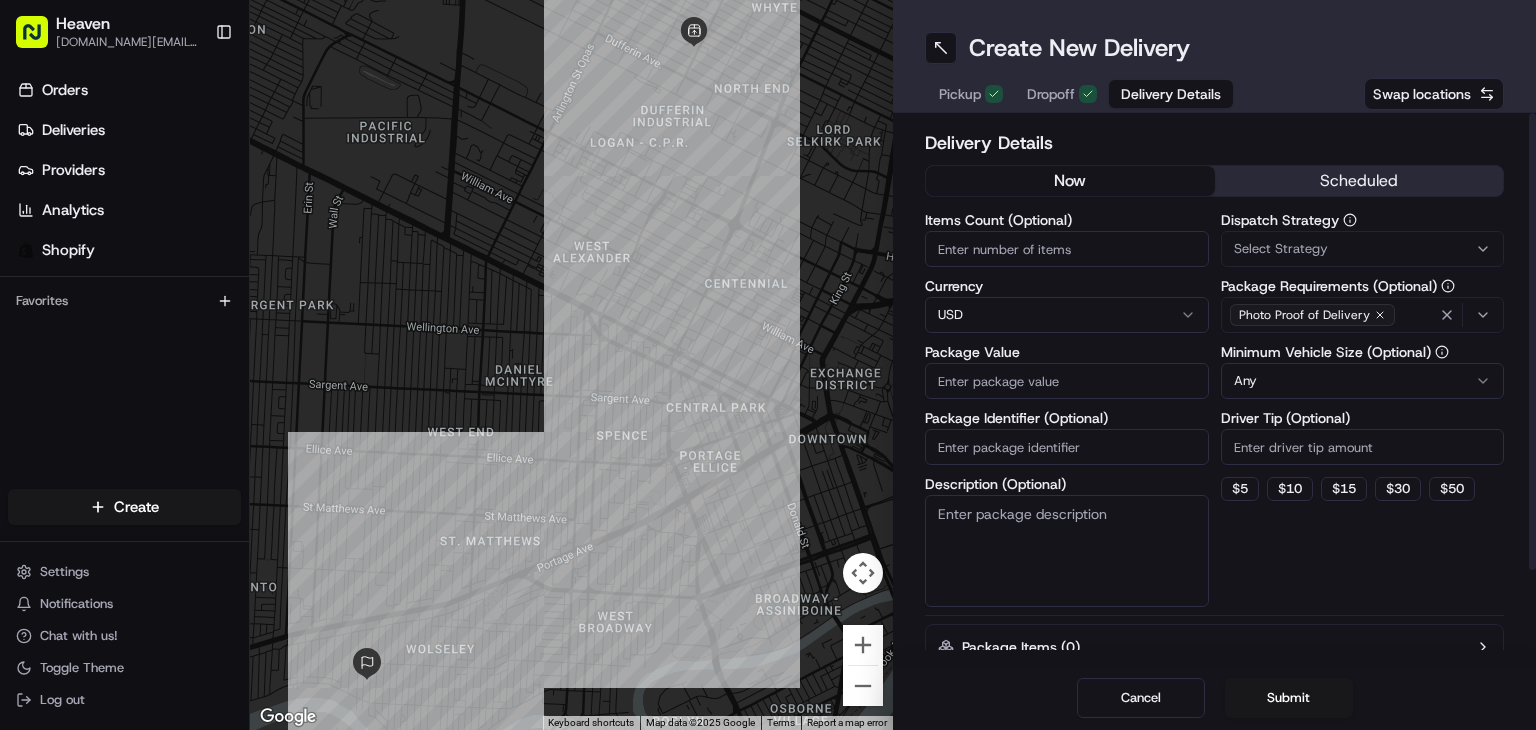 click on "Heaven [DOMAIN_NAME][EMAIL_ADDRESS][DOMAIN_NAME] Toggle Sidebar Orders Deliveries Providers Analytics Shopify Favorites Main Menu Members & Organization Organization Users Roles Preferences Customization Tracking Orchestration Automations Dispatch Strategy Locations Pickup Locations Dropoff Locations Billing Billing Refund Requests Integrations Notification Triggers Webhooks API Keys Request Logs Create Settings Notifications Chat with us! Toggle Theme Log out ← Move left → Move right ↑ Move up ↓ Move down + Zoom in - Zoom out Home Jump left by 75% End Jump right by 75% Page Up Jump up by 75% Page Down Jump down by 75% To navigate, press the arrow keys. Keyboard shortcuts Map Data Map data ©2025 Google Map data ©2025 Google 200 m  Click to toggle between metric and imperial units Terms Report a map error Create New Delivery Pickup Dropoff Delivery Details Swap locations Delivery Details now scheduled Items Count (Optional) Currency USD Package Value Package Identifier (Optional) Description (Optional)" at bounding box center [768, 365] 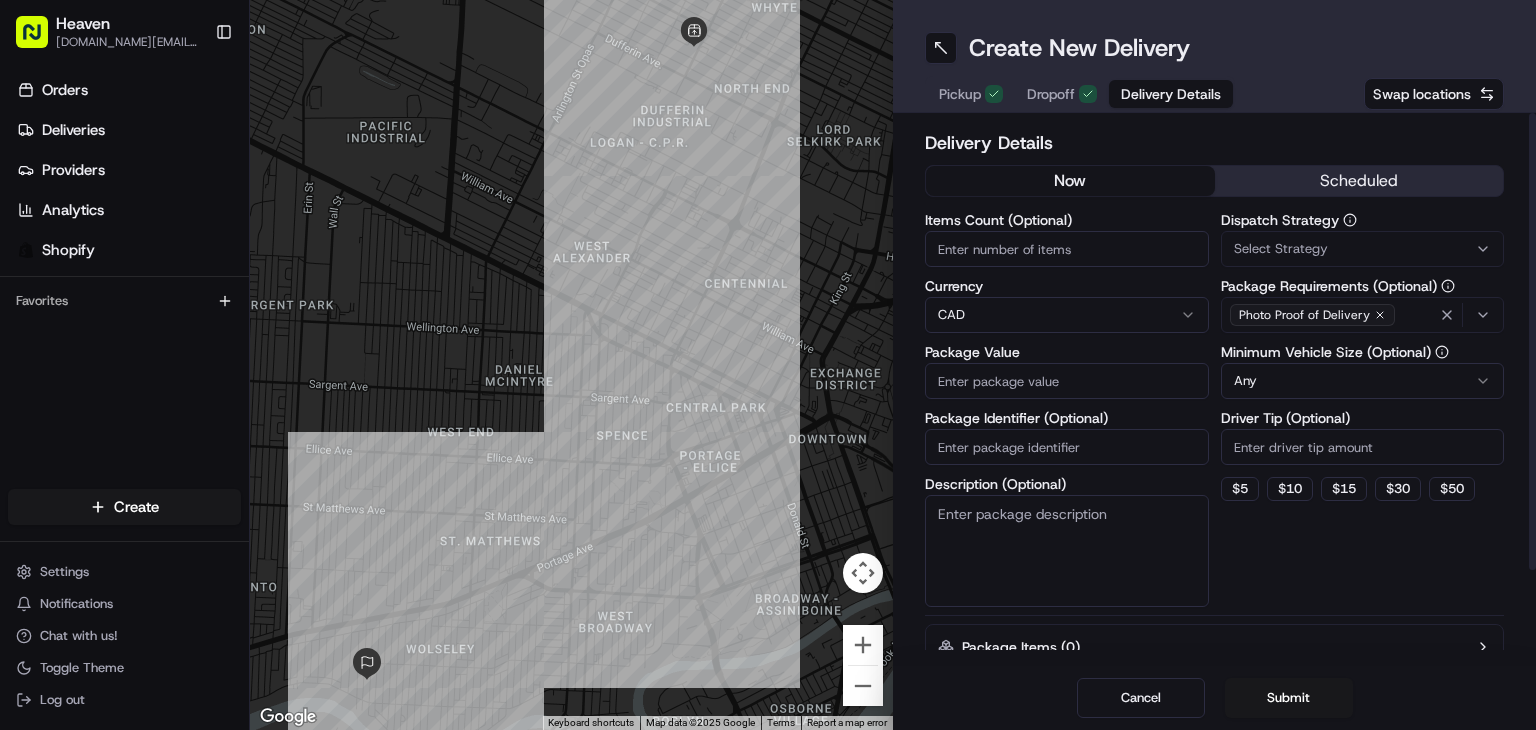 click on "Items Count (Optional)" at bounding box center (1067, 249) 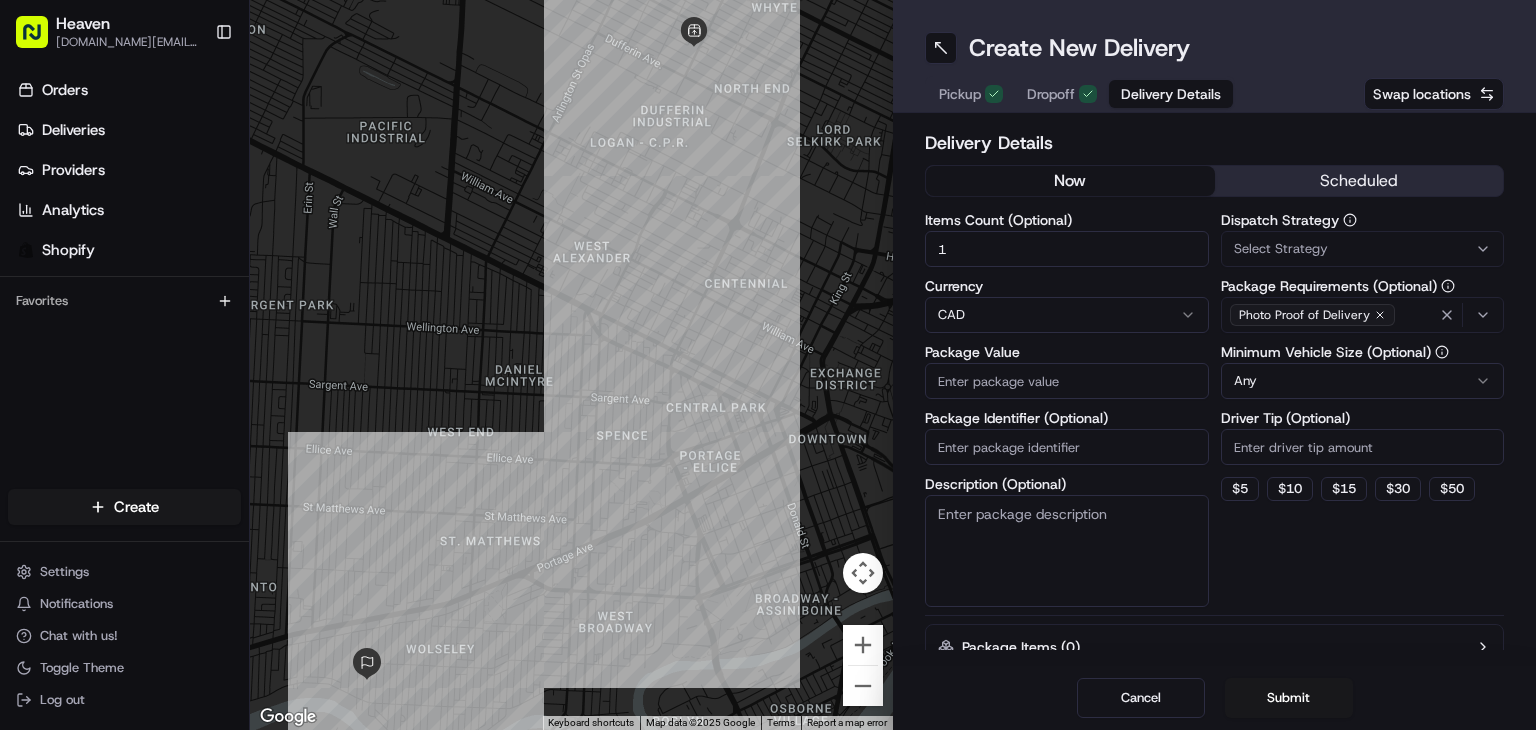 type on "1" 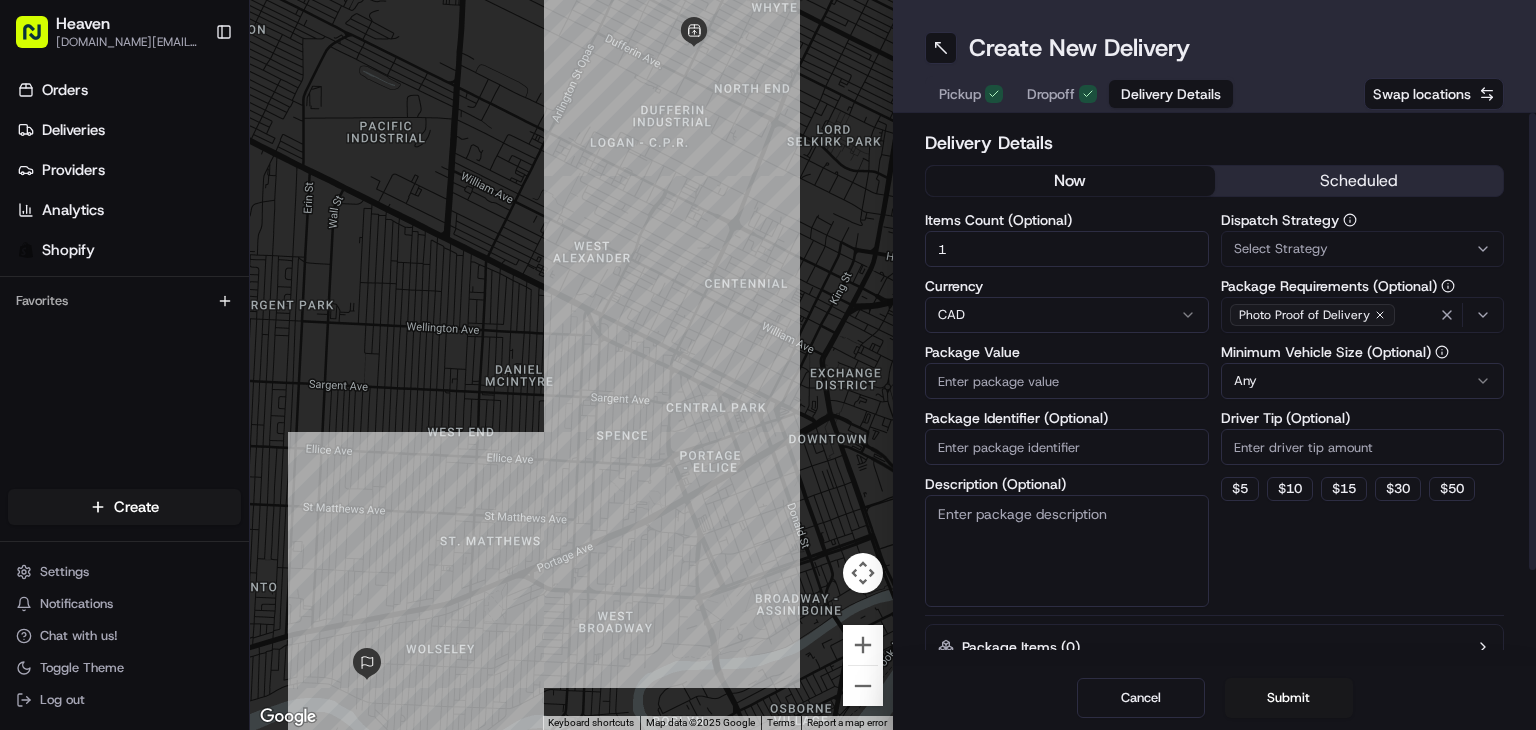click on "Package Value" at bounding box center [1067, 381] 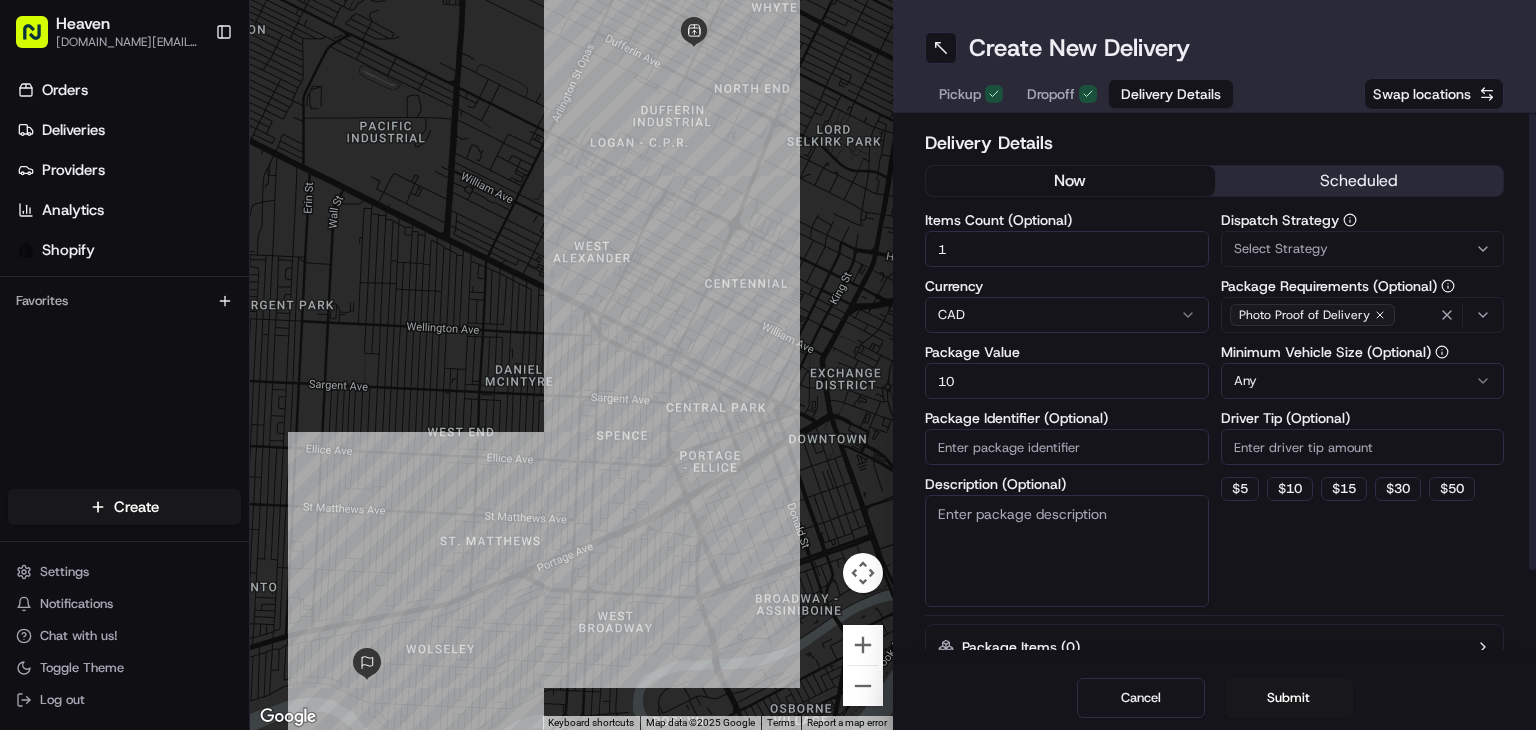 type on "108" 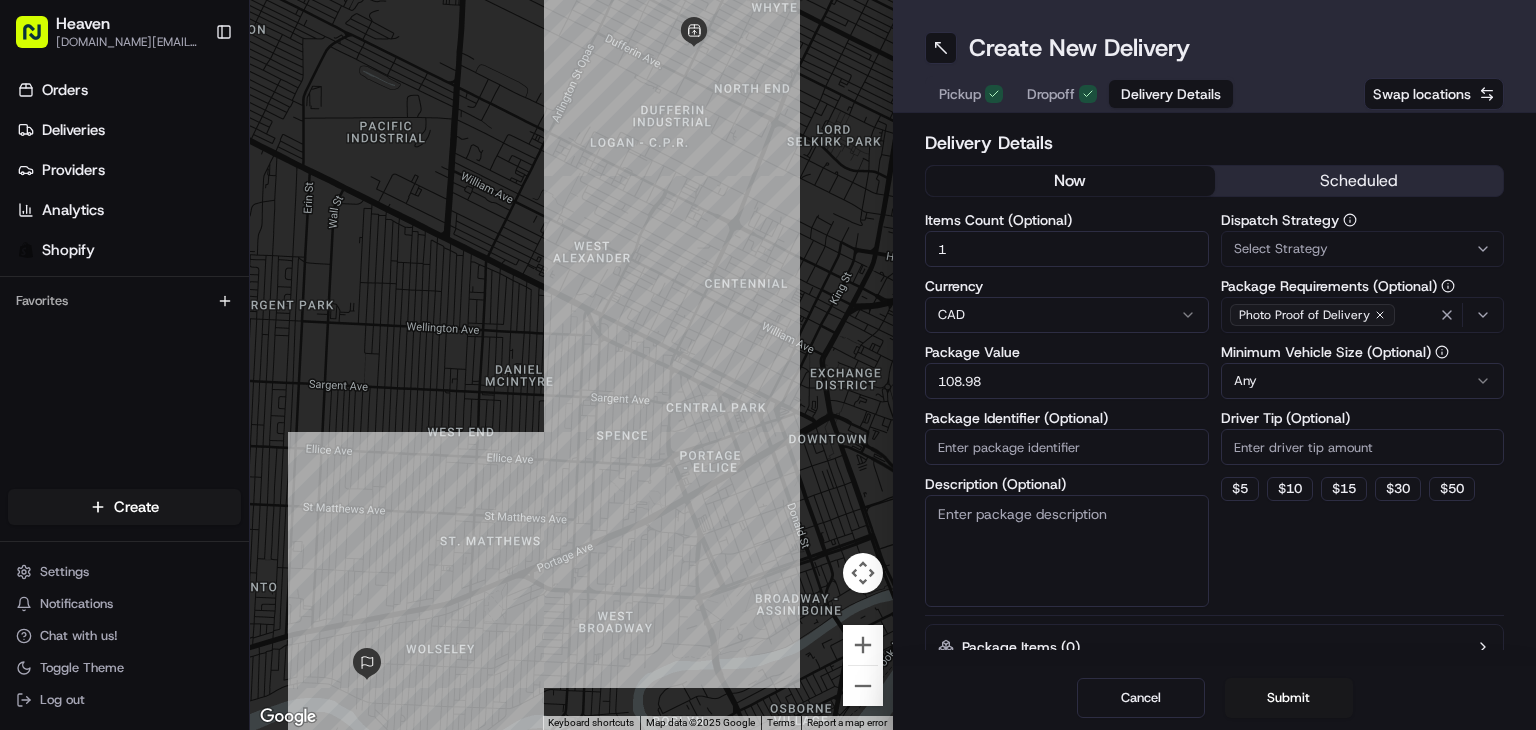 type on "108.98" 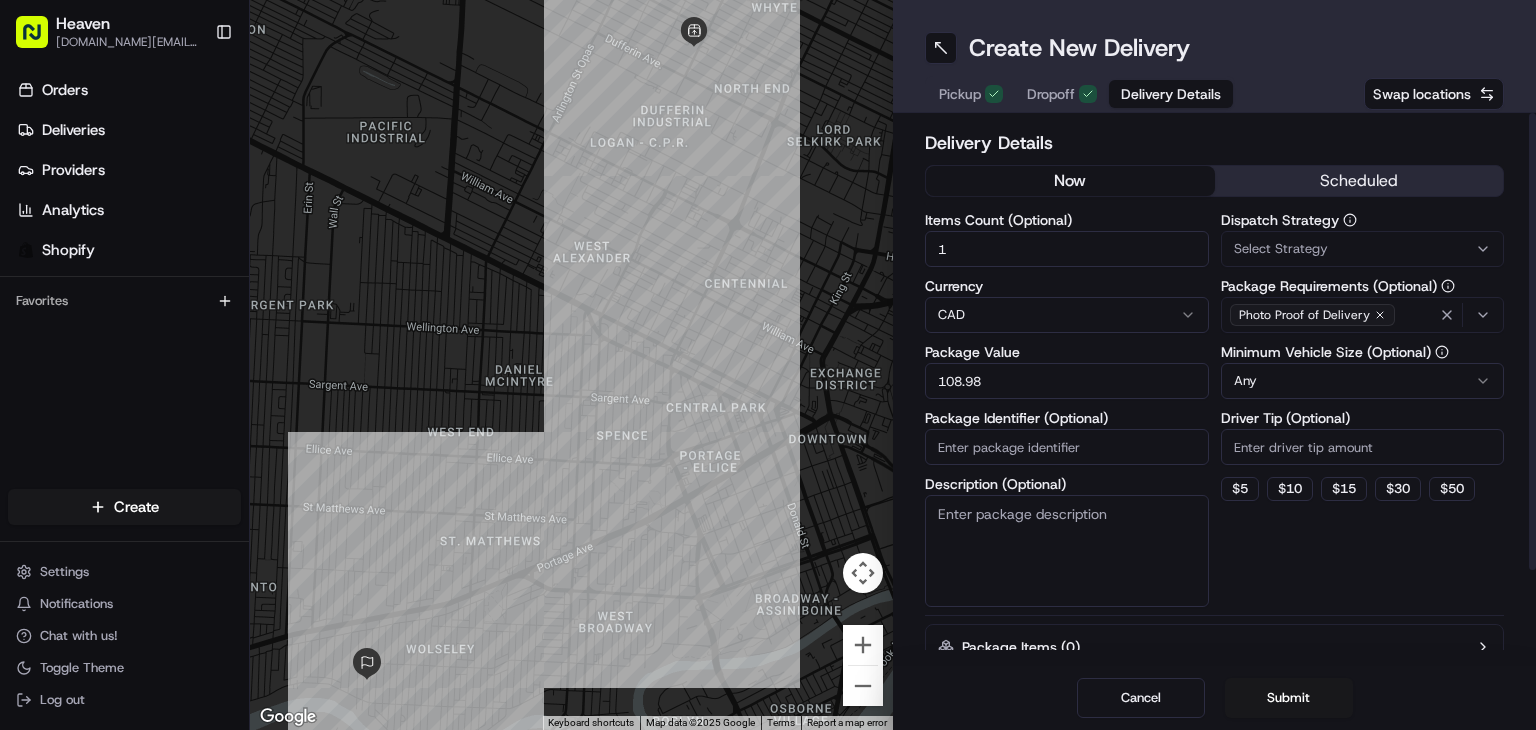click on "Package Identifier (Optional)" at bounding box center (1067, 447) 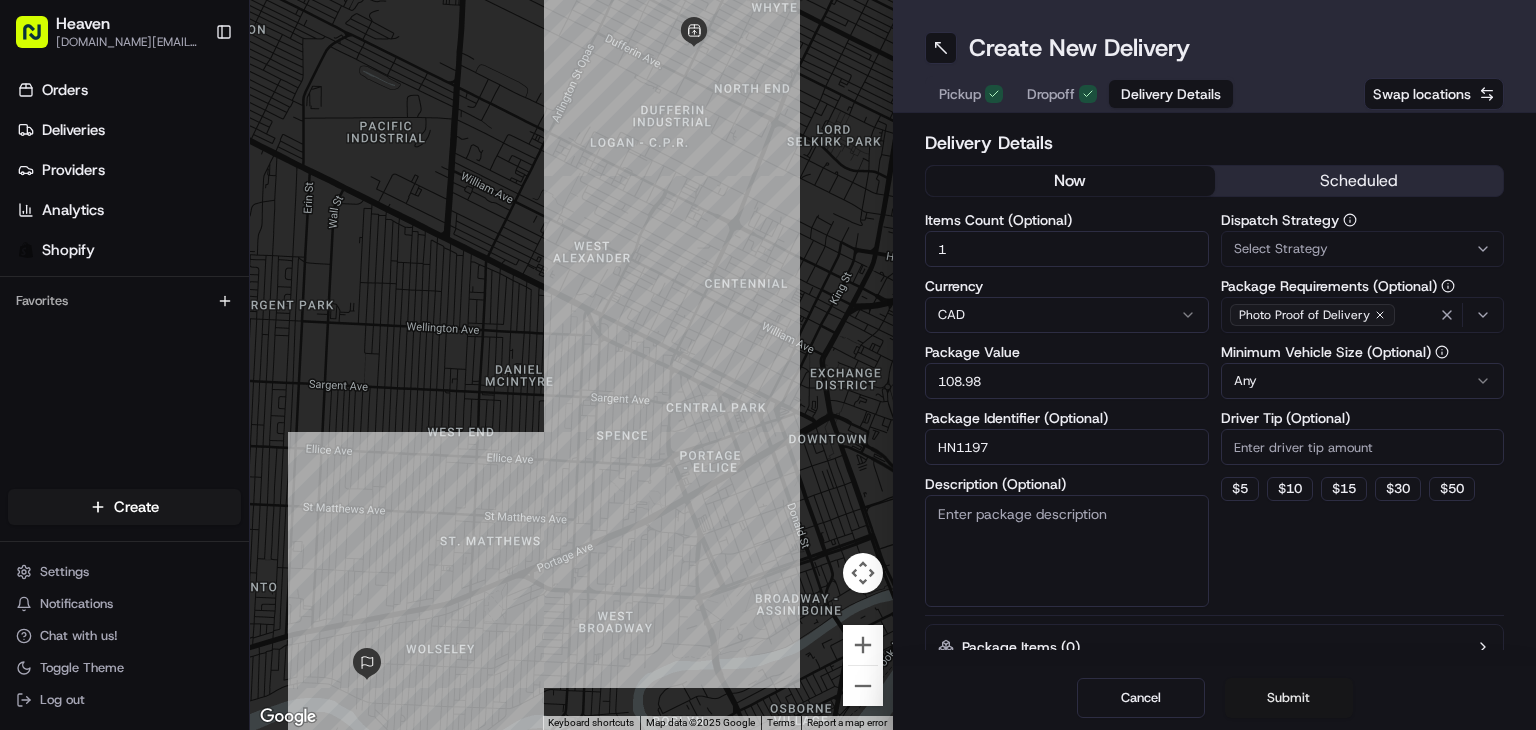 type on "HN1197" 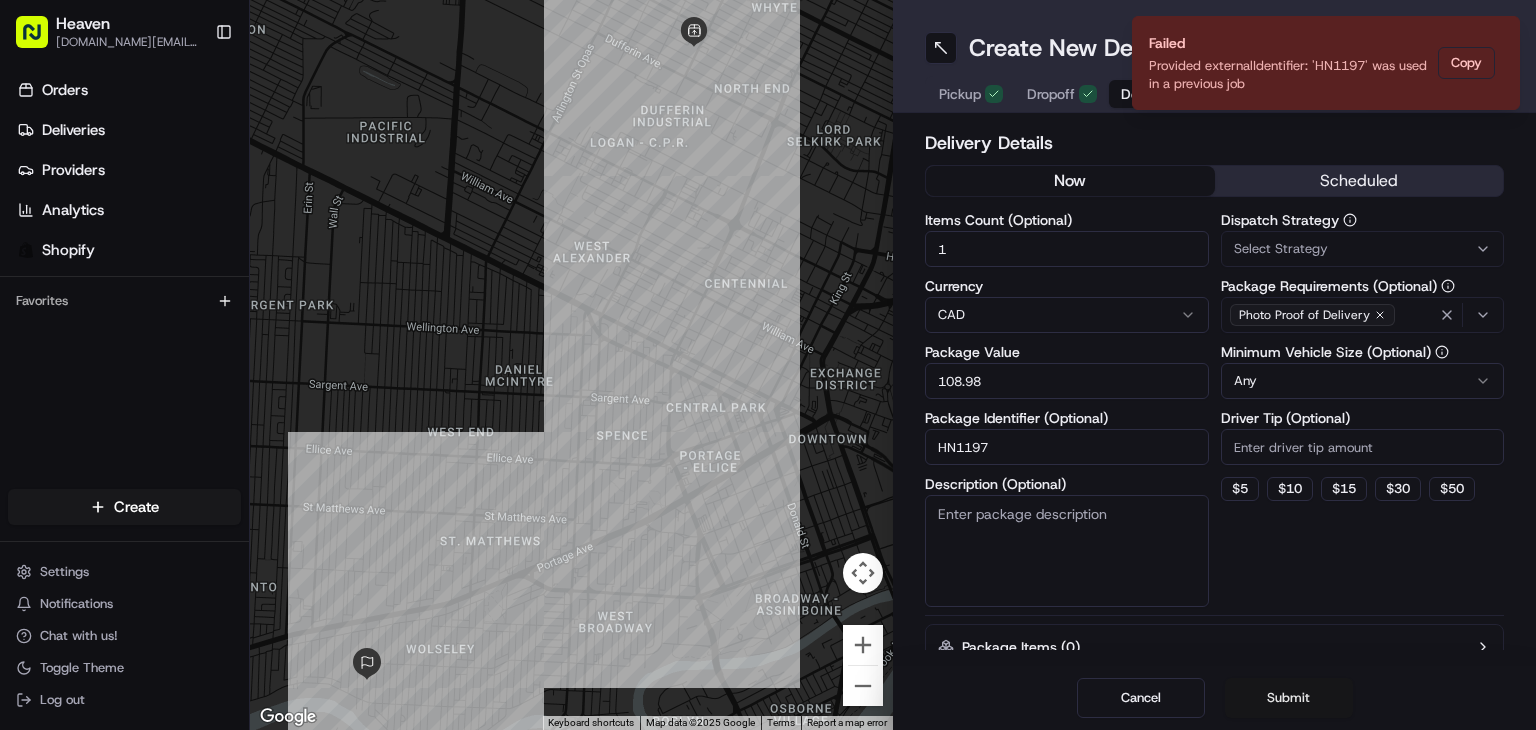 click on "Submit" at bounding box center (1289, 698) 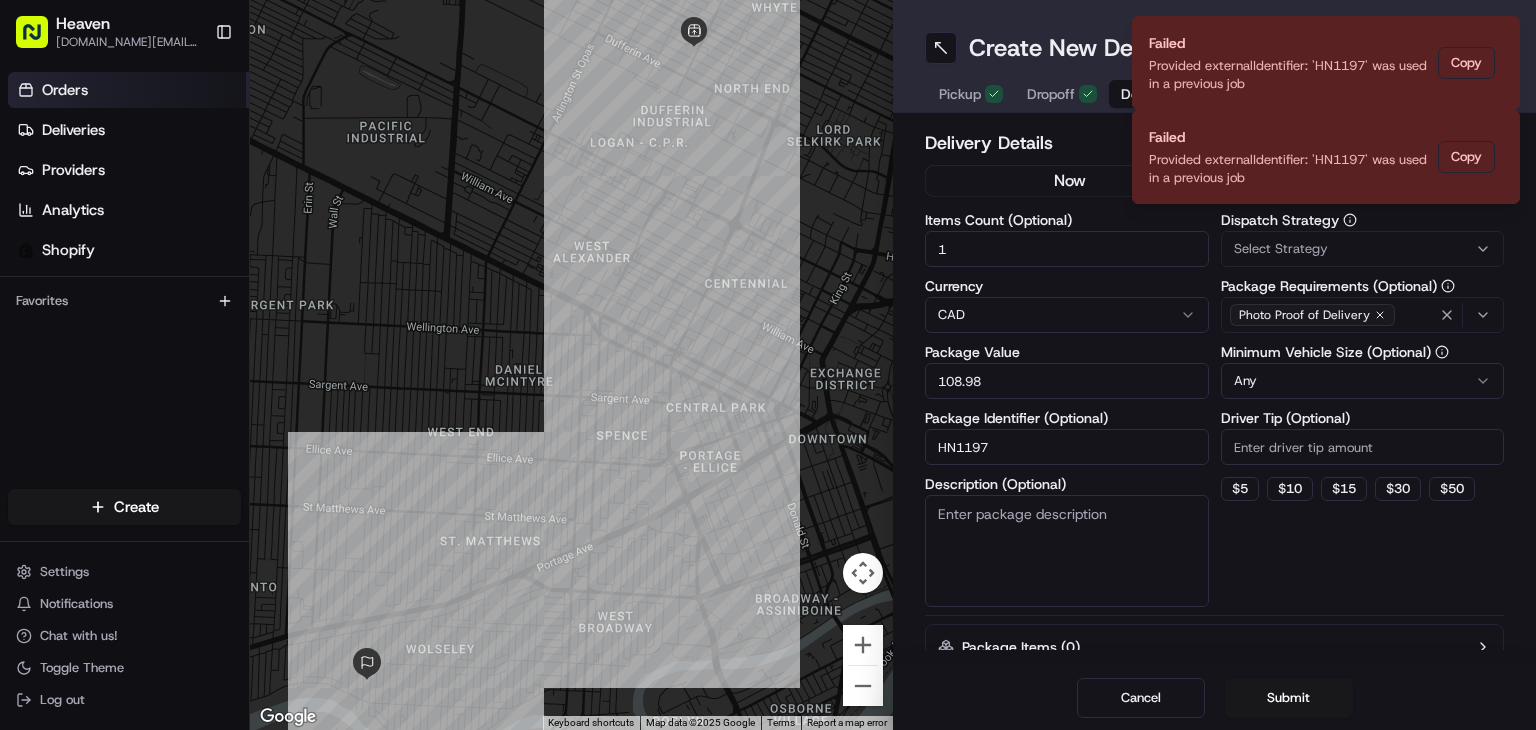 click on "Orders" at bounding box center [65, 90] 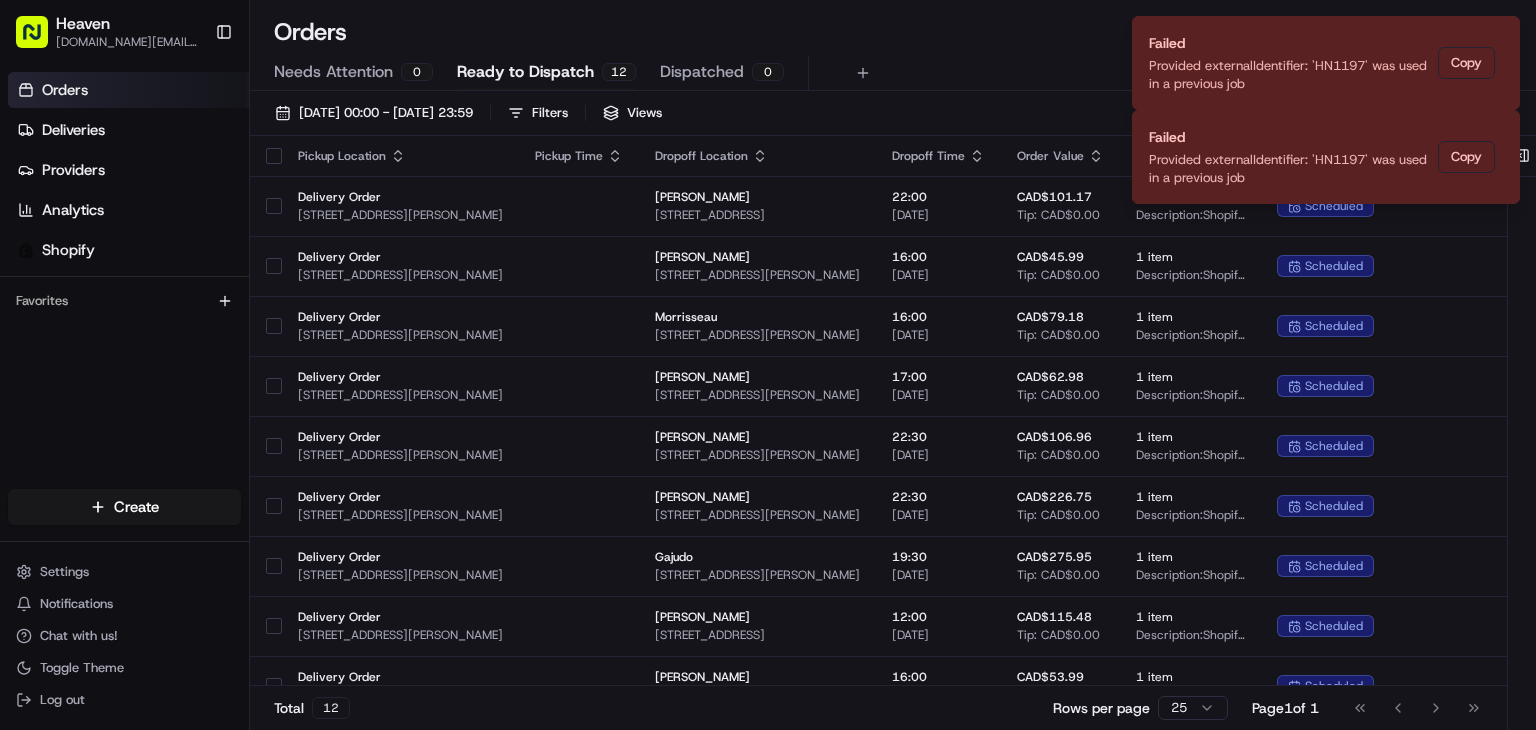 click on "Dropoff Location" at bounding box center (757, 156) 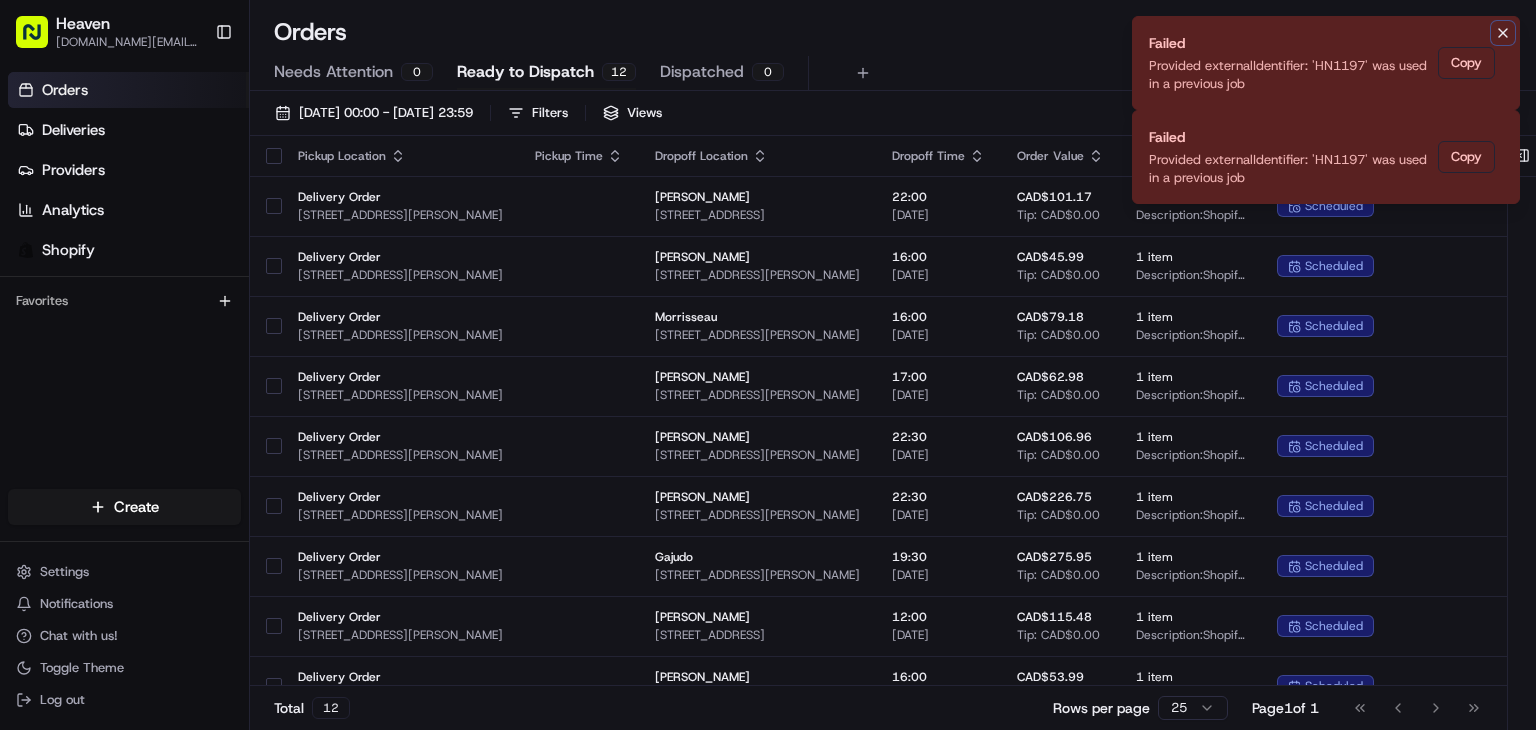 click 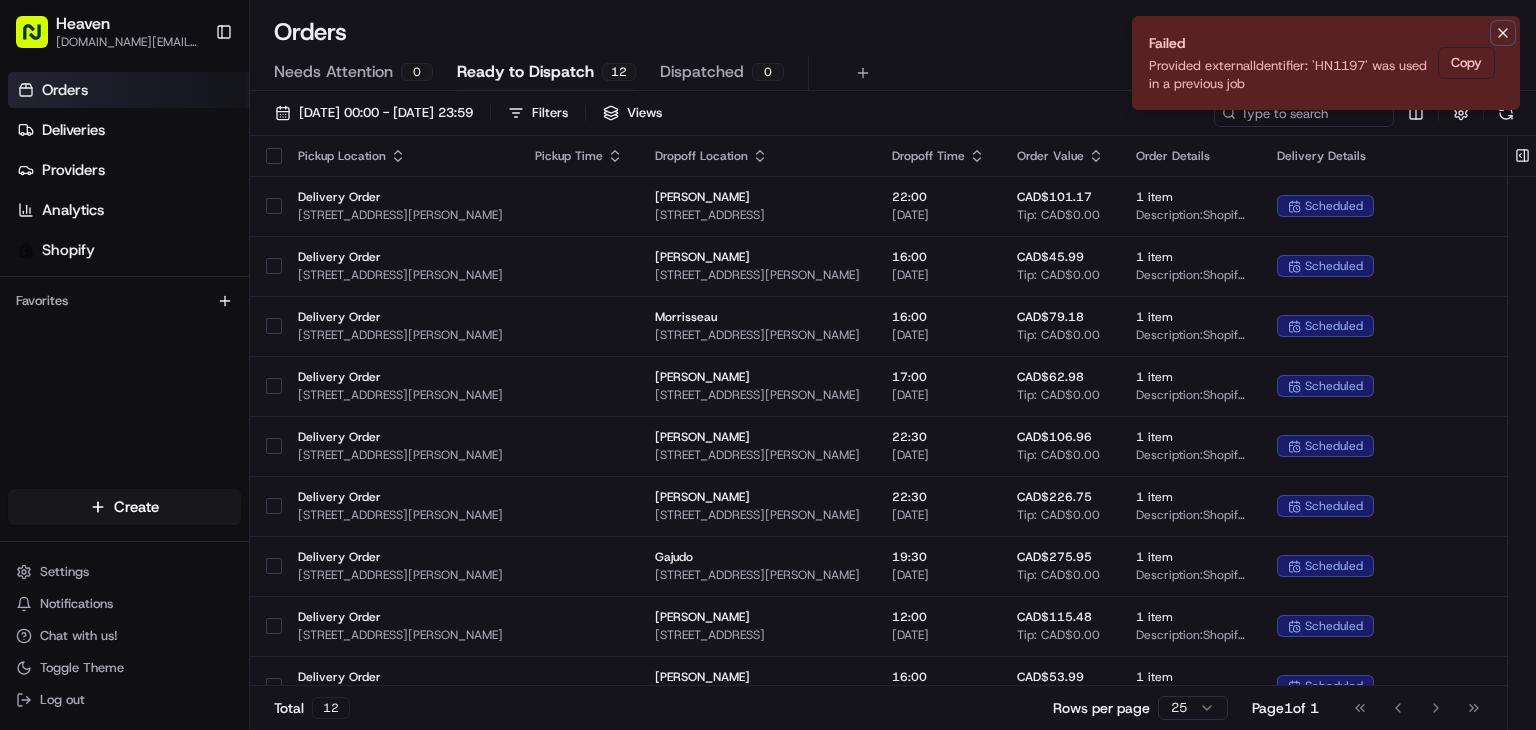 click 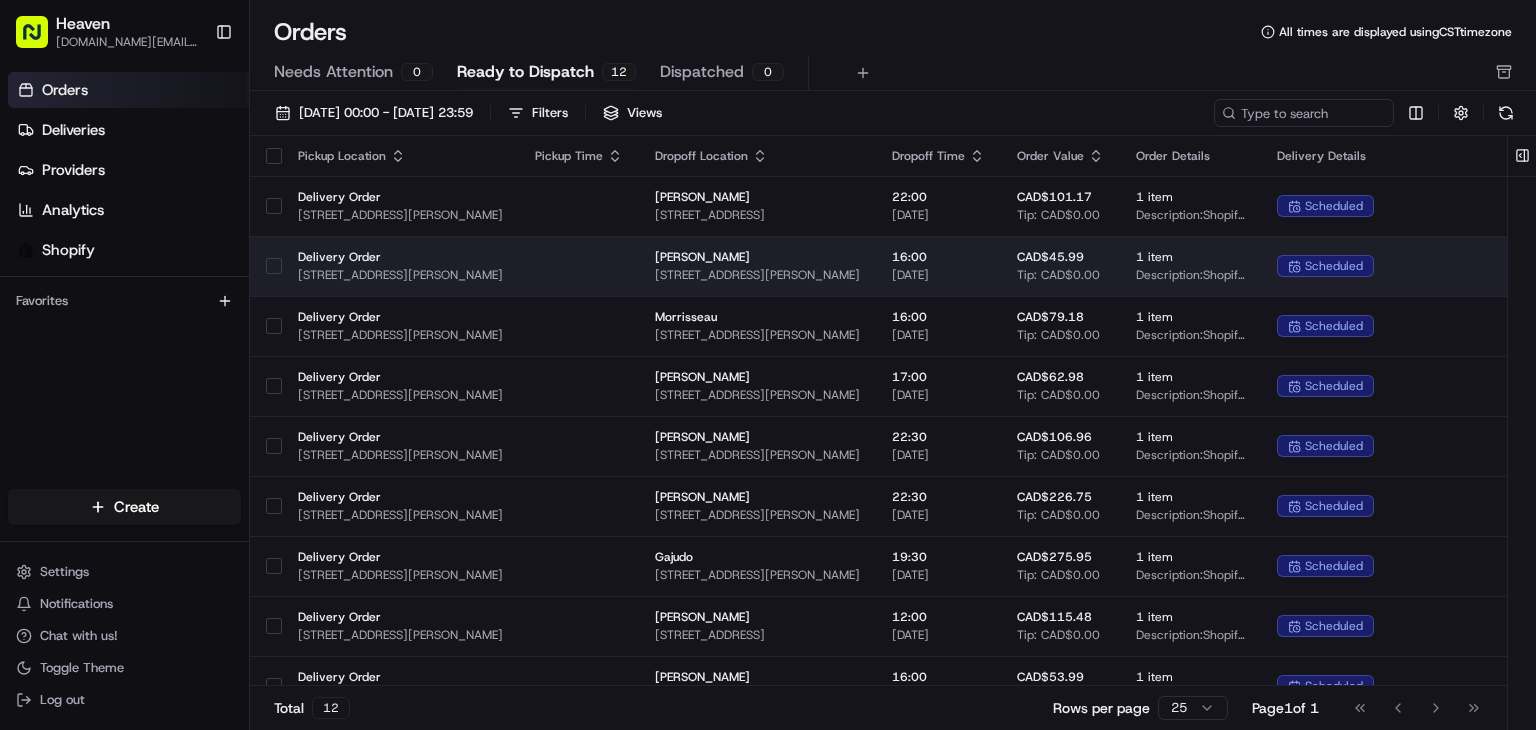 scroll, scrollTop: 0, scrollLeft: 0, axis: both 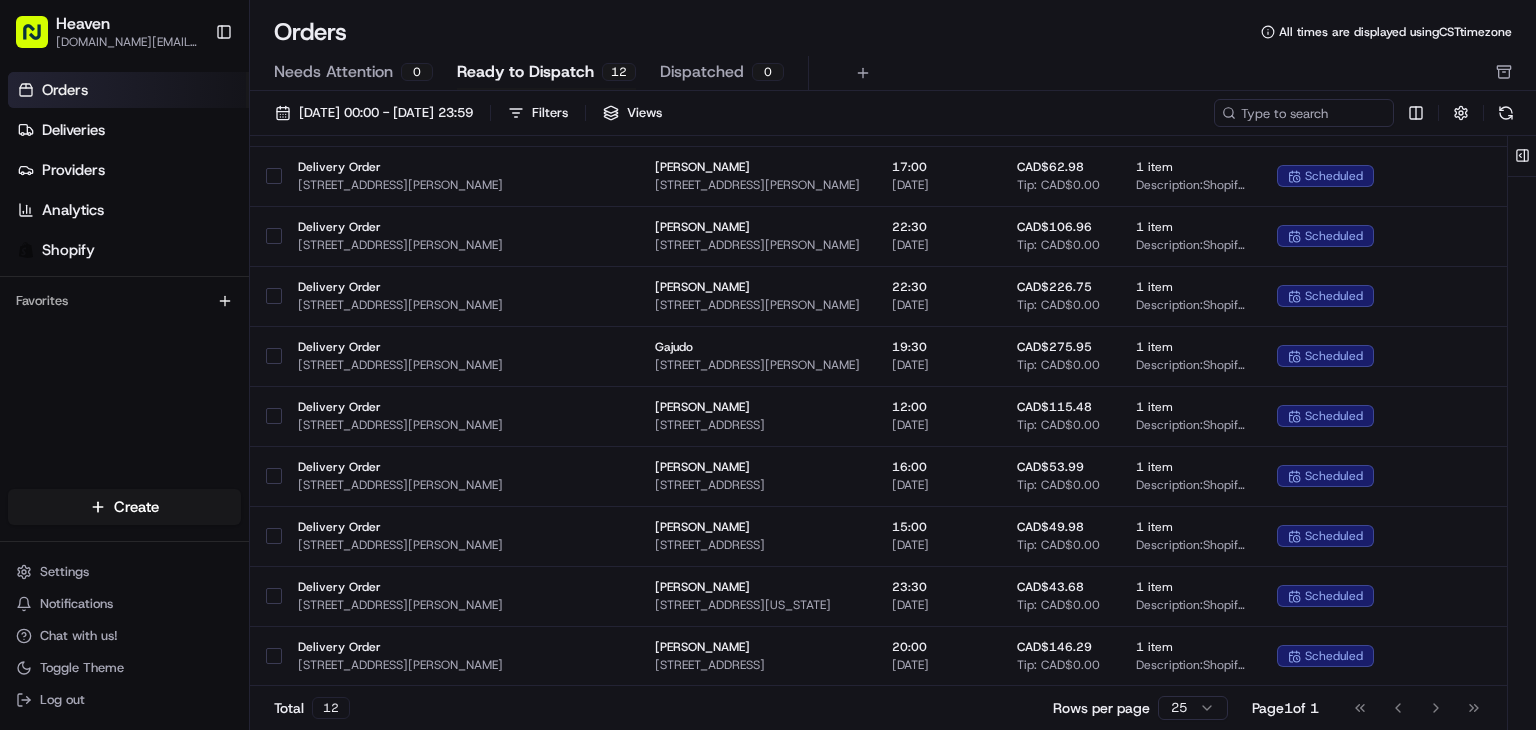 click on "Go to first page Go to previous page Go to next page Go to last page" at bounding box center (1417, 708) 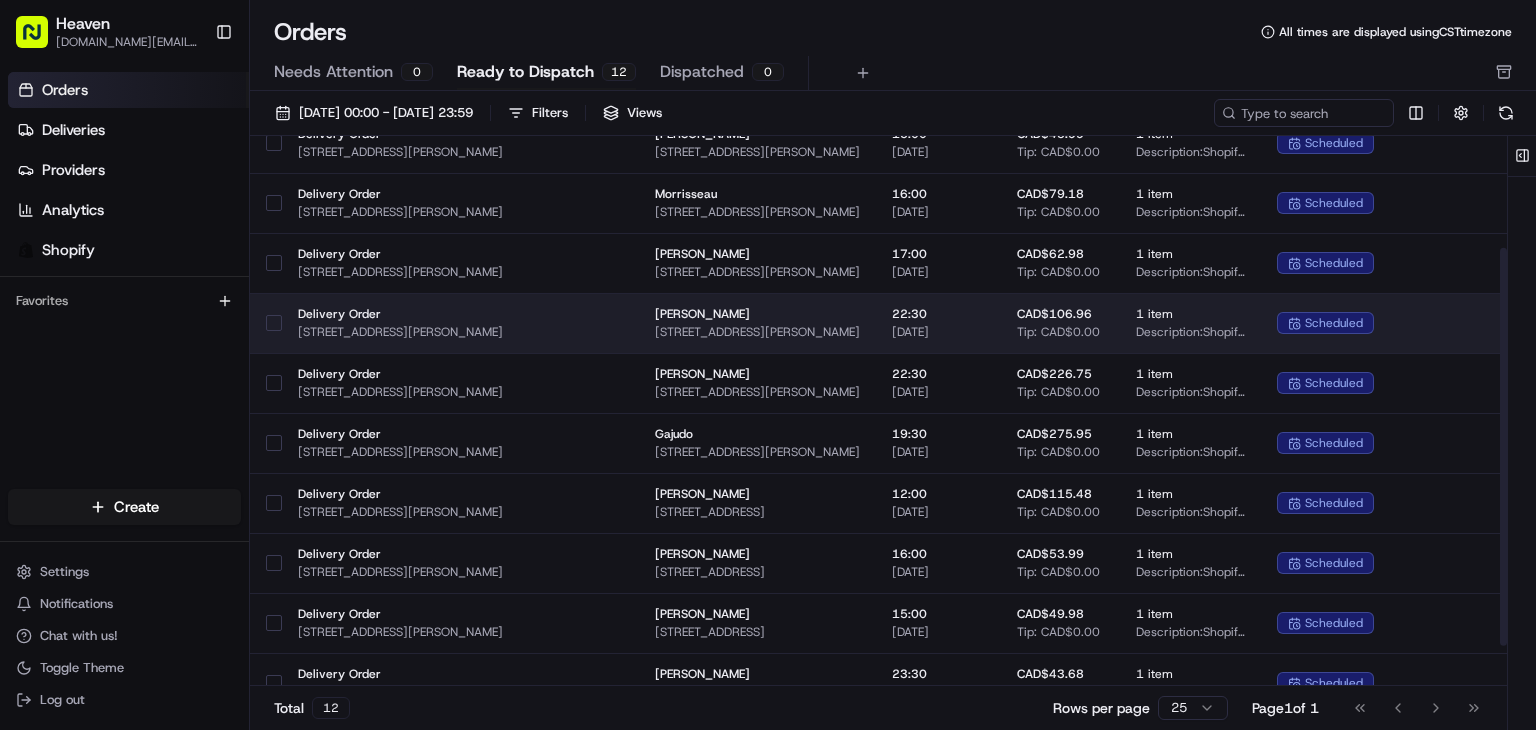 scroll, scrollTop: 210, scrollLeft: 0, axis: vertical 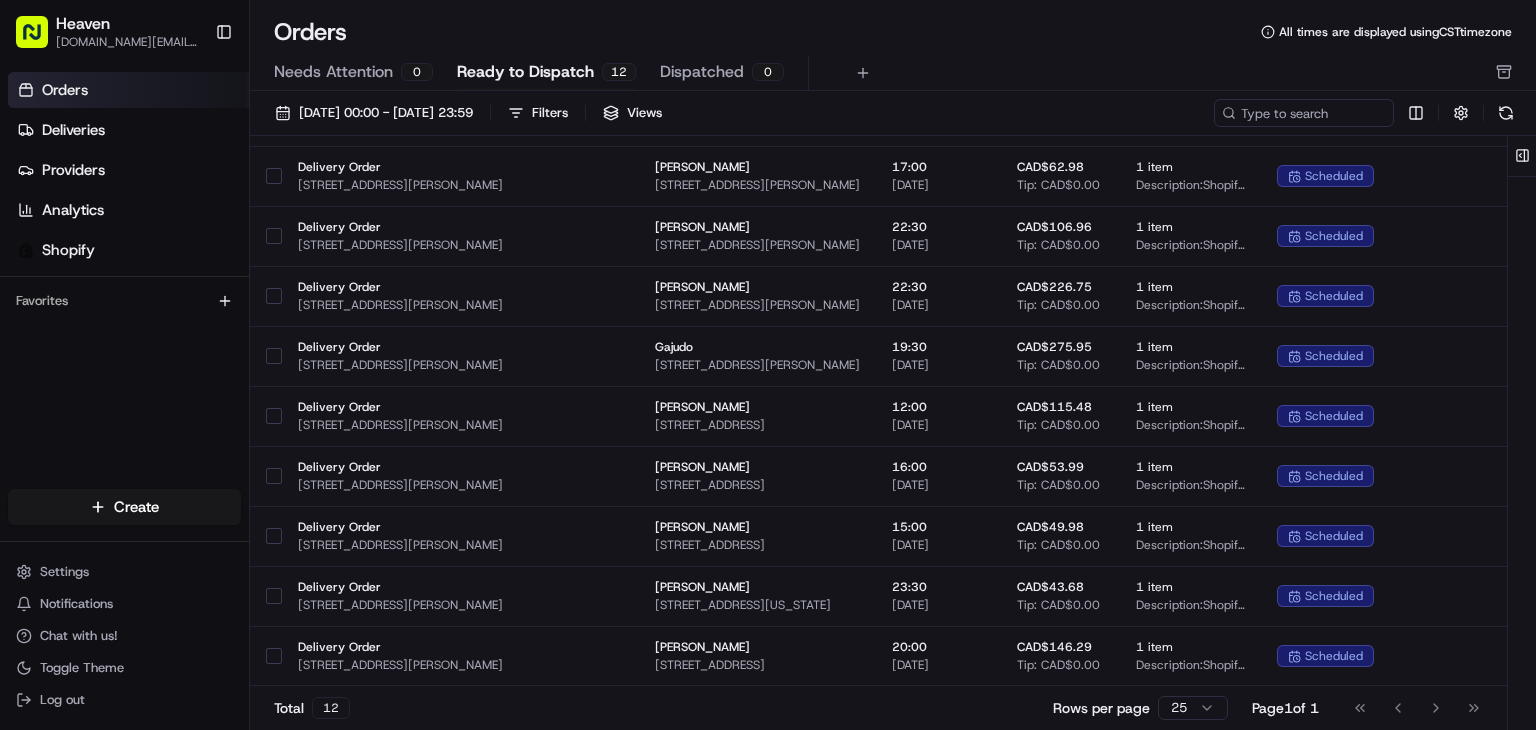 click on "Heaven [DOMAIN_NAME][EMAIL_ADDRESS][DOMAIN_NAME] Toggle Sidebar Orders Deliveries Providers Analytics Shopify Favorites Main Menu Members & Organization Organization Users Roles Preferences Customization Tracking Orchestration Automations Dispatch Strategy Locations Pickup Locations Dropoff Locations Billing Billing Refund Requests Integrations Notification Triggers Webhooks API Keys Request Logs Create Settings Notifications Chat with us! Toggle Theme Log out Orders All times are displayed using  CST  timezone Needs Attention 0 Ready to Dispatch 12 Dispatched 0 [DATE] 00:00 - [DATE] 23:59 Filters Views Pickup Location Pickup Time Dropoff Location Dropoff Time Order Value Order Details Delivery Details Provider Actions Delivery Order [STREET_ADDRESS][PERSON_NAME] [PERSON_NAME] [STREET_ADDRESS] 22:00 [DATE] CAD$101.17 Tip: CAD$0.00 1   item Description:  Shopify Order HN1182 for [PERSON_NAME] scheduled Assign Provider Delivery Order" at bounding box center (768, 365) 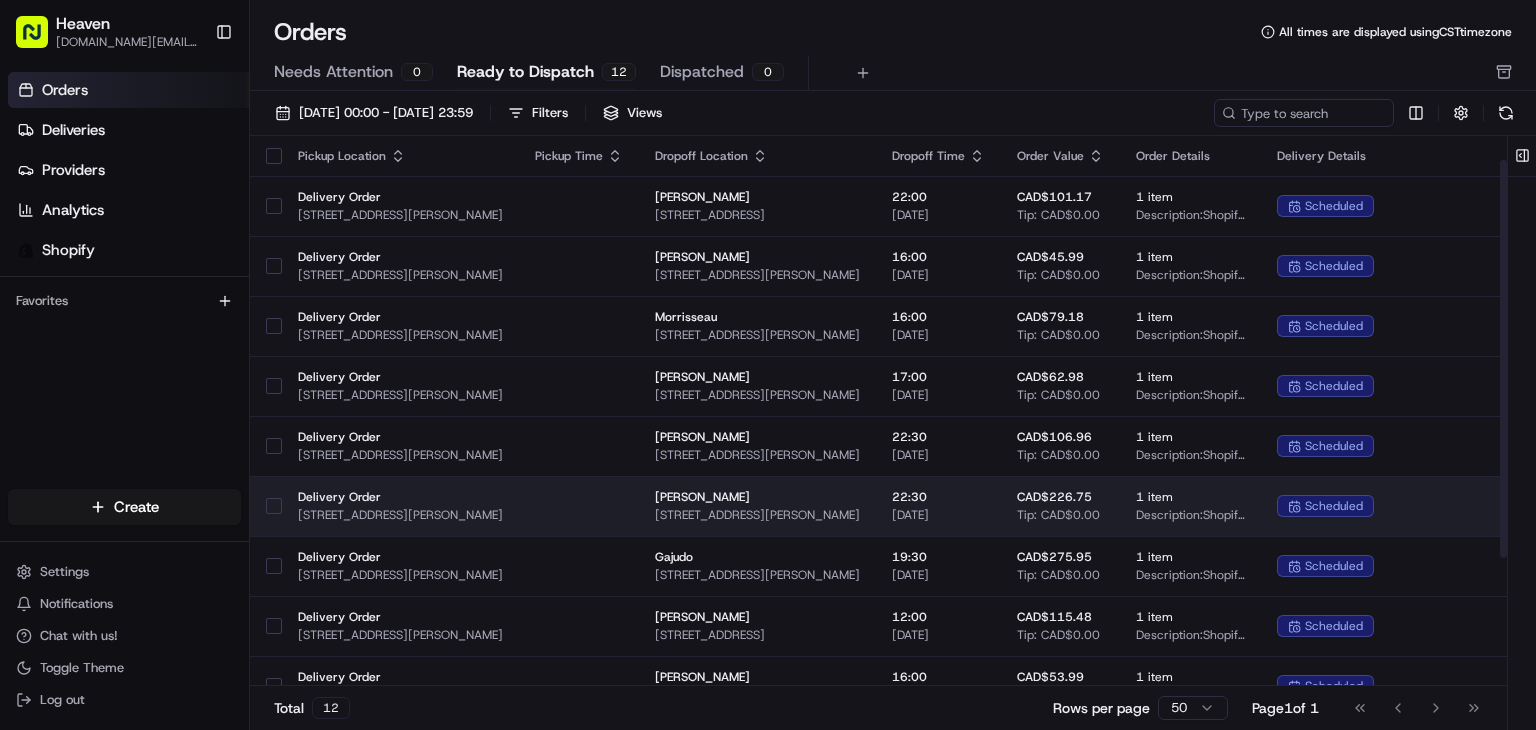 scroll, scrollTop: 0, scrollLeft: 0, axis: both 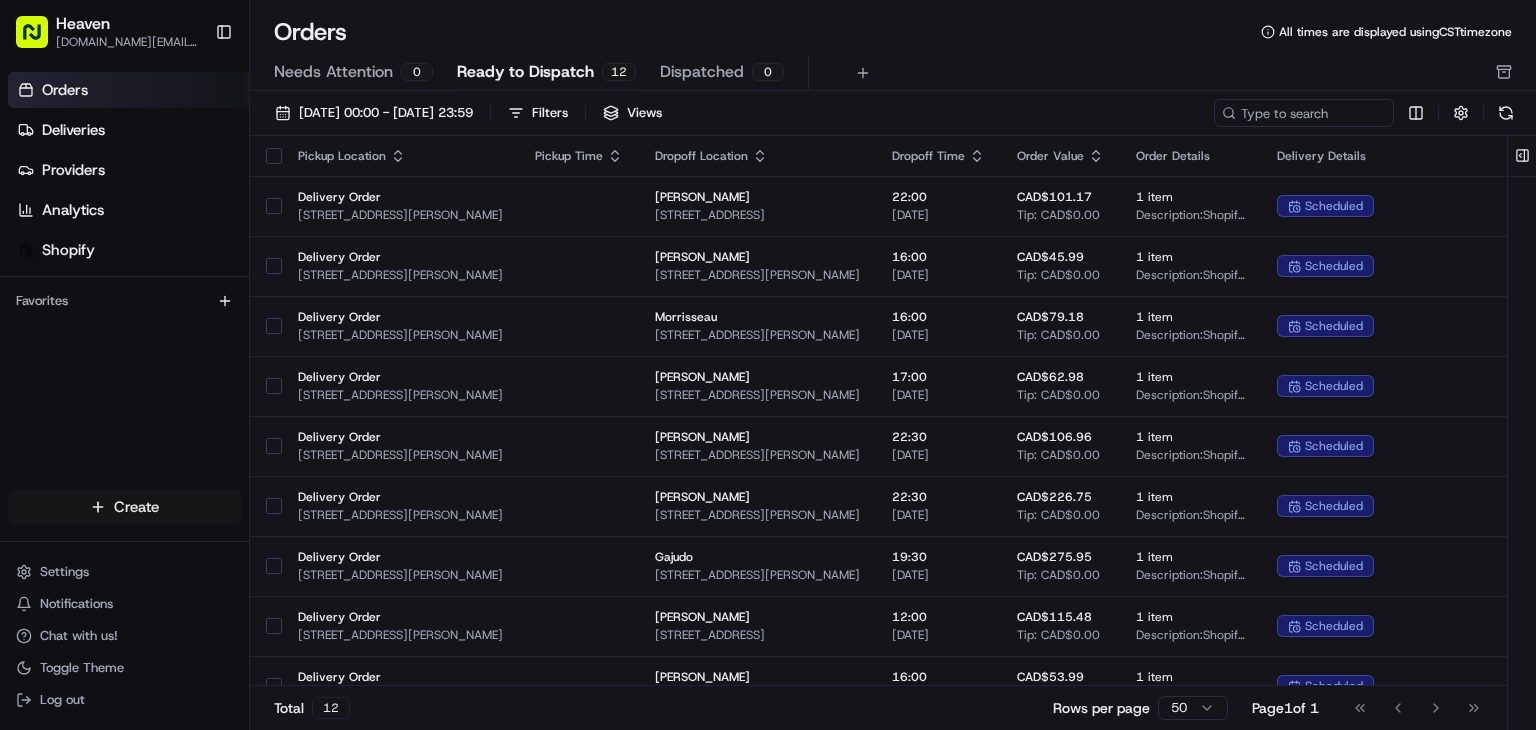 click on "Heaven [DOMAIN_NAME][EMAIL_ADDRESS][DOMAIN_NAME] Toggle Sidebar Orders Deliveries Providers Analytics Shopify Favorites Main Menu Members & Organization Organization Users Roles Preferences Customization Tracking Orchestration Automations Dispatch Strategy Locations Pickup Locations Dropoff Locations Billing Billing Refund Requests Integrations Notification Triggers Webhooks API Keys Request Logs Create Settings Notifications Chat with us! Toggle Theme Log out Orders All times are displayed using  CST  timezone Needs Attention 0 Ready to Dispatch 12 Dispatched 0 [DATE] 00:00 - [DATE] 23:59 Filters Views Pickup Location Pickup Time Dropoff Location Dropoff Time Order Value Order Details Delivery Details Provider Actions Delivery Order [STREET_ADDRESS][PERSON_NAME] [PERSON_NAME] [STREET_ADDRESS] 22:00 [DATE] CAD$101.17 Tip: CAD$0.00 1   item Description:  Shopify Order HN1182 for [PERSON_NAME] scheduled Assign Provider Delivery Order" at bounding box center (768, 365) 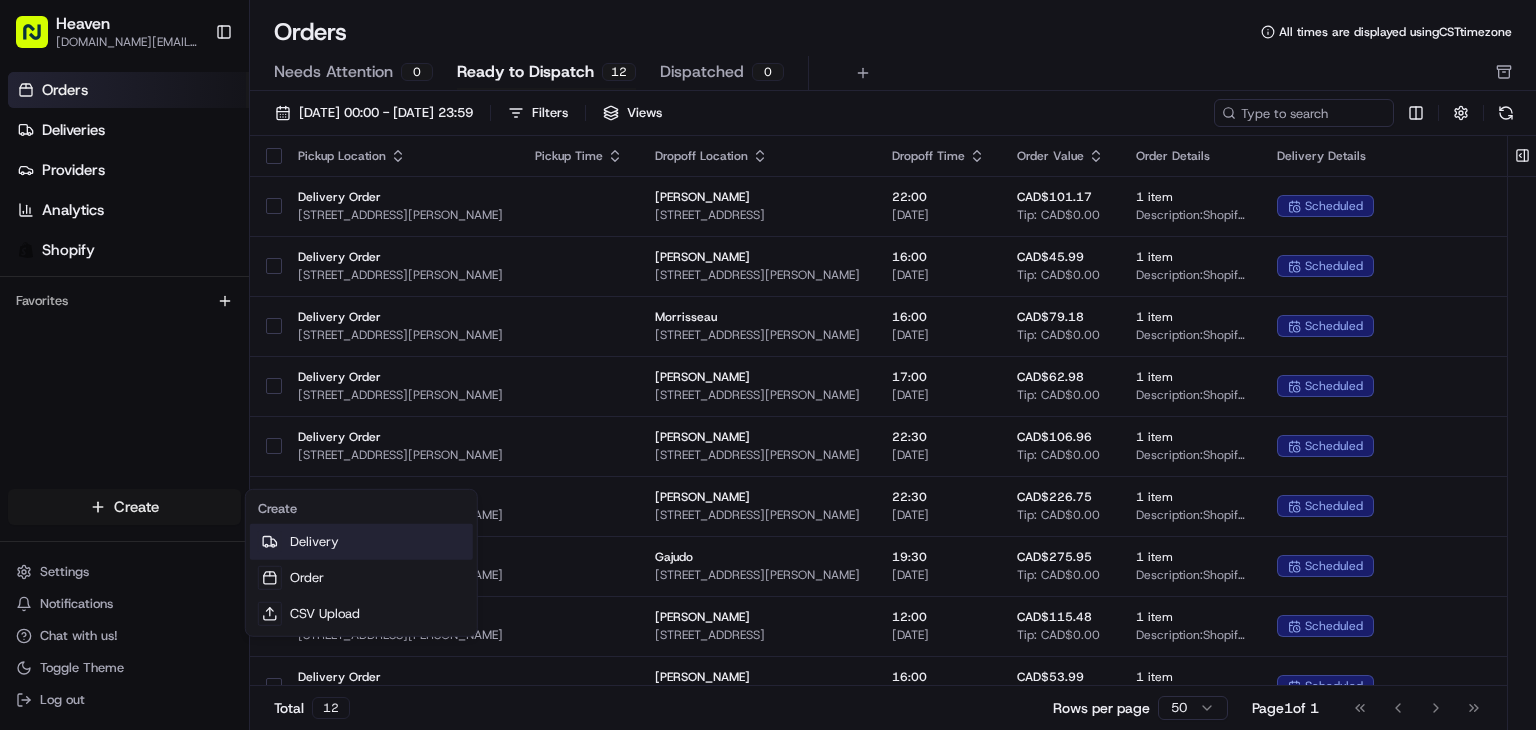 click on "Delivery" at bounding box center (361, 542) 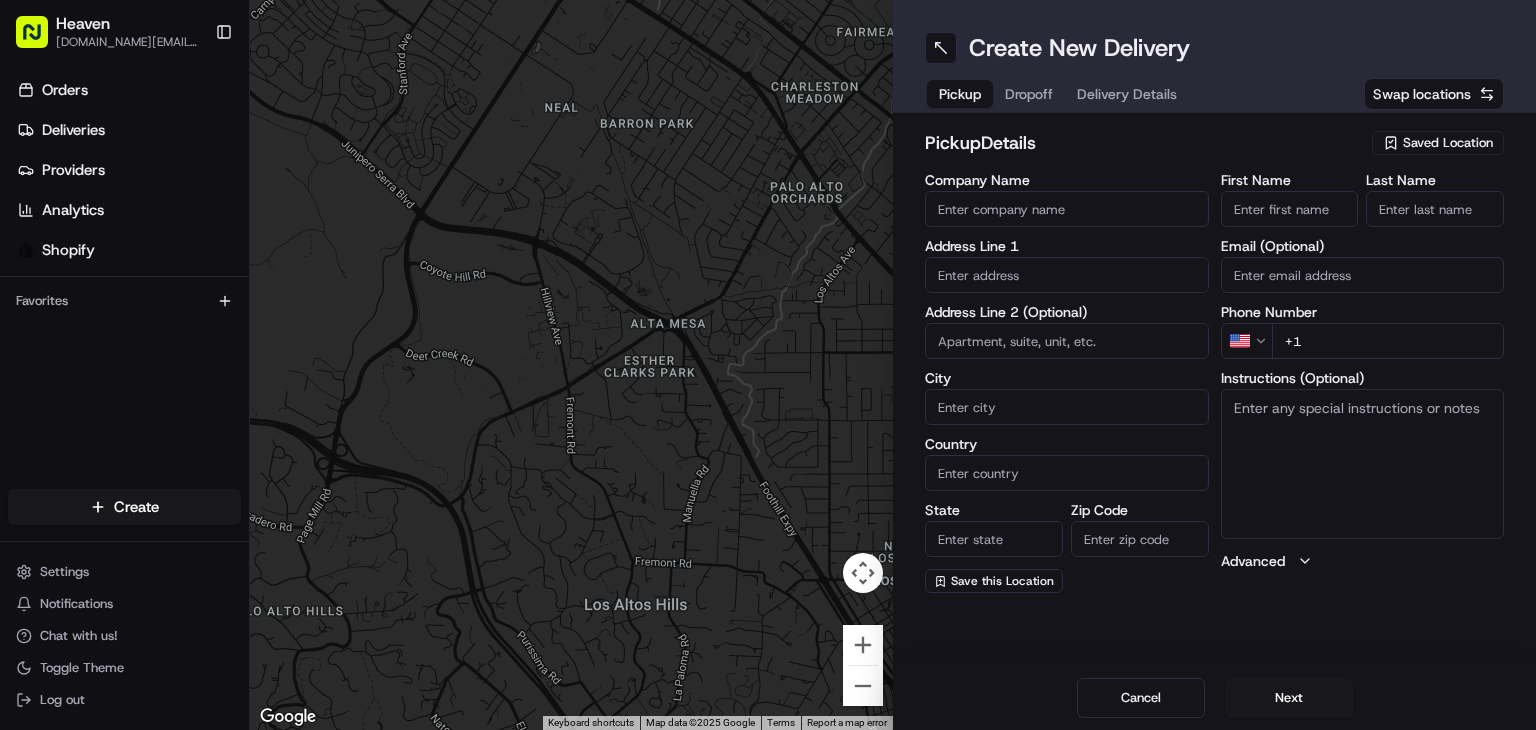 click on "Saved Location" at bounding box center (1448, 143) 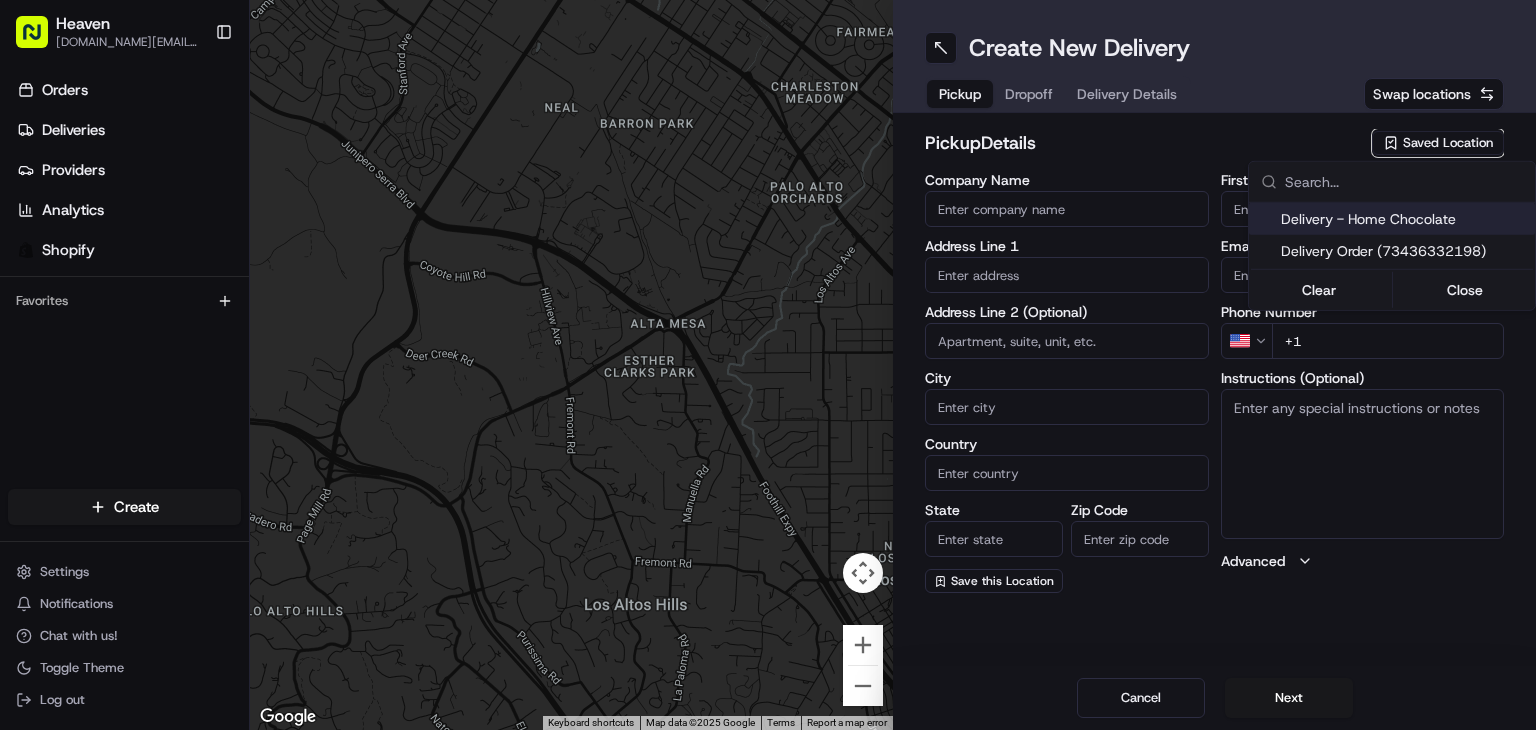 click on "Delivery - Home Chocolate" at bounding box center (1404, 219) 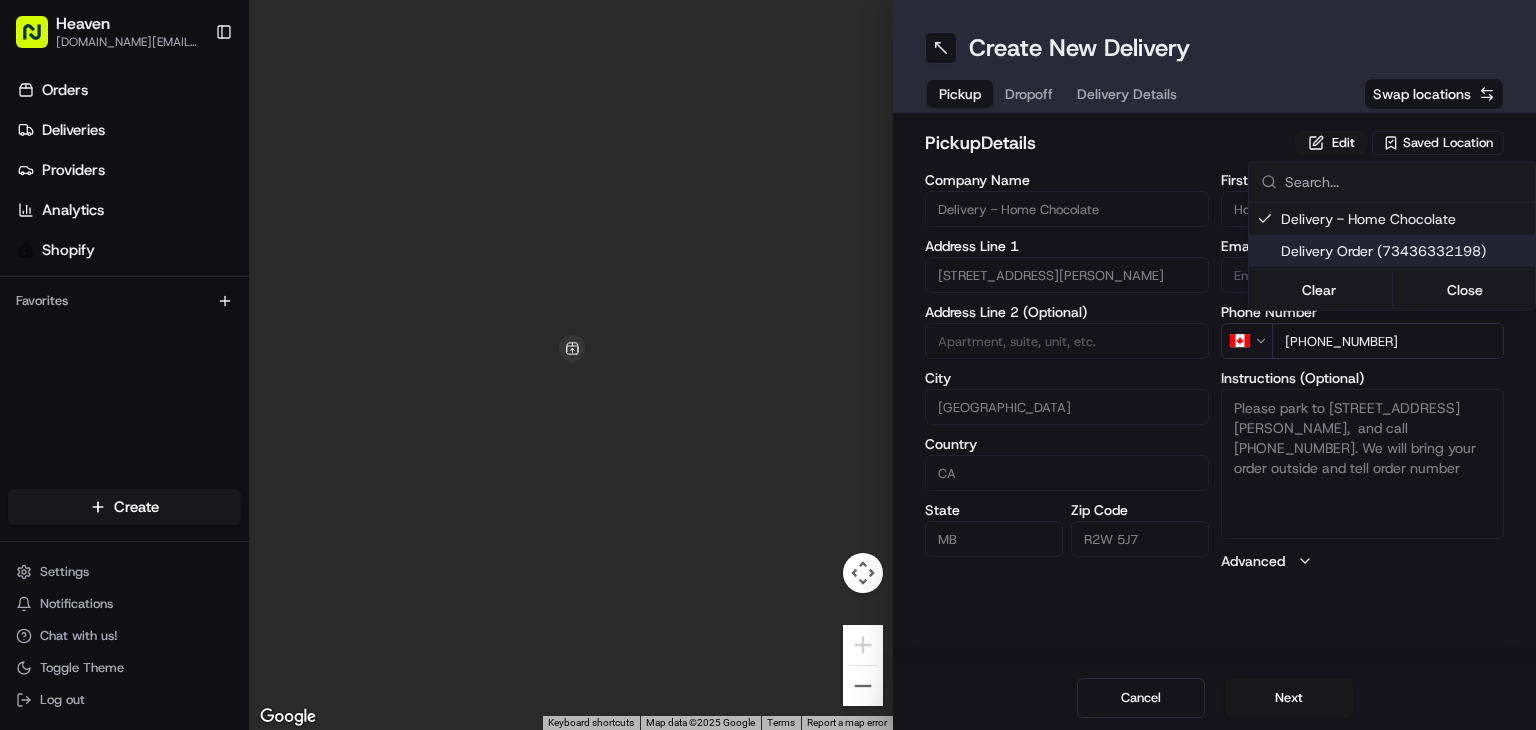 click on "Heaven [DOMAIN_NAME][EMAIL_ADDRESS][DOMAIN_NAME] Toggle Sidebar Orders Deliveries Providers Analytics Shopify Favorites Main Menu Members & Organization Organization Users Roles Preferences Customization Tracking Orchestration Automations Dispatch Strategy Locations Pickup Locations Dropoff Locations Billing Billing Refund Requests Integrations Notification Triggers Webhooks API Keys Request Logs Create Settings Notifications Chat with us! Toggle Theme Log out ← Move left → Move right ↑ Move up ↓ Move down + Zoom in - Zoom out Home Jump left by 75% End Jump right by 75% Page Up Jump up by 75% Page Down Jump down by 75% To navigate, press the arrow keys. Keyboard shortcuts Map Data Map data ©2025 Google Map data ©2025 Google 1 m  Click to toggle between metric and imperial units Terms Report a map error Create New Delivery Pickup Dropoff Delivery Details Swap locations pickup  Details  Edit Saved Location Company Name Delivery - Home Chocolate Address Line 1 [STREET_ADDRESS][PERSON_NAME]" at bounding box center (768, 365) 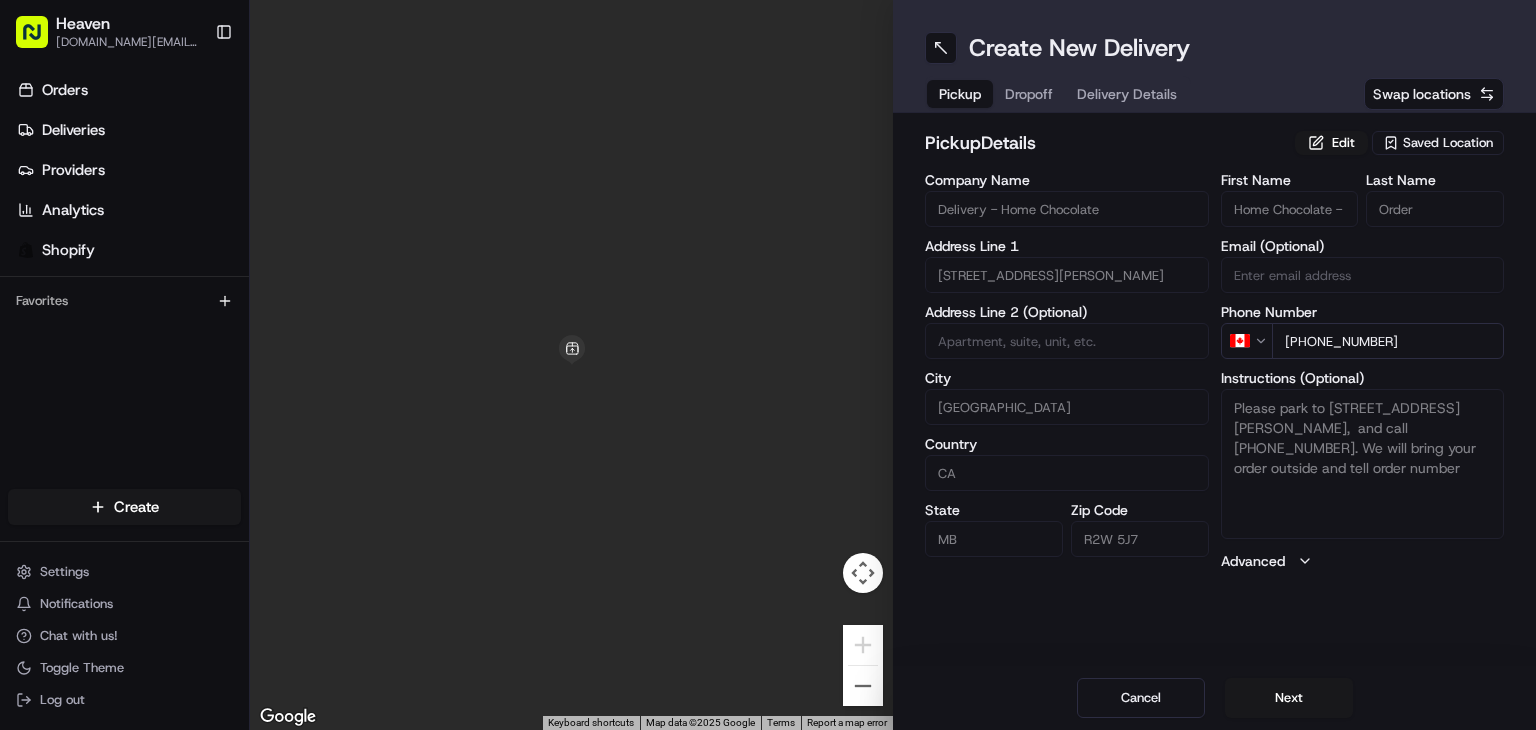 click on "Next" at bounding box center [1289, 698] 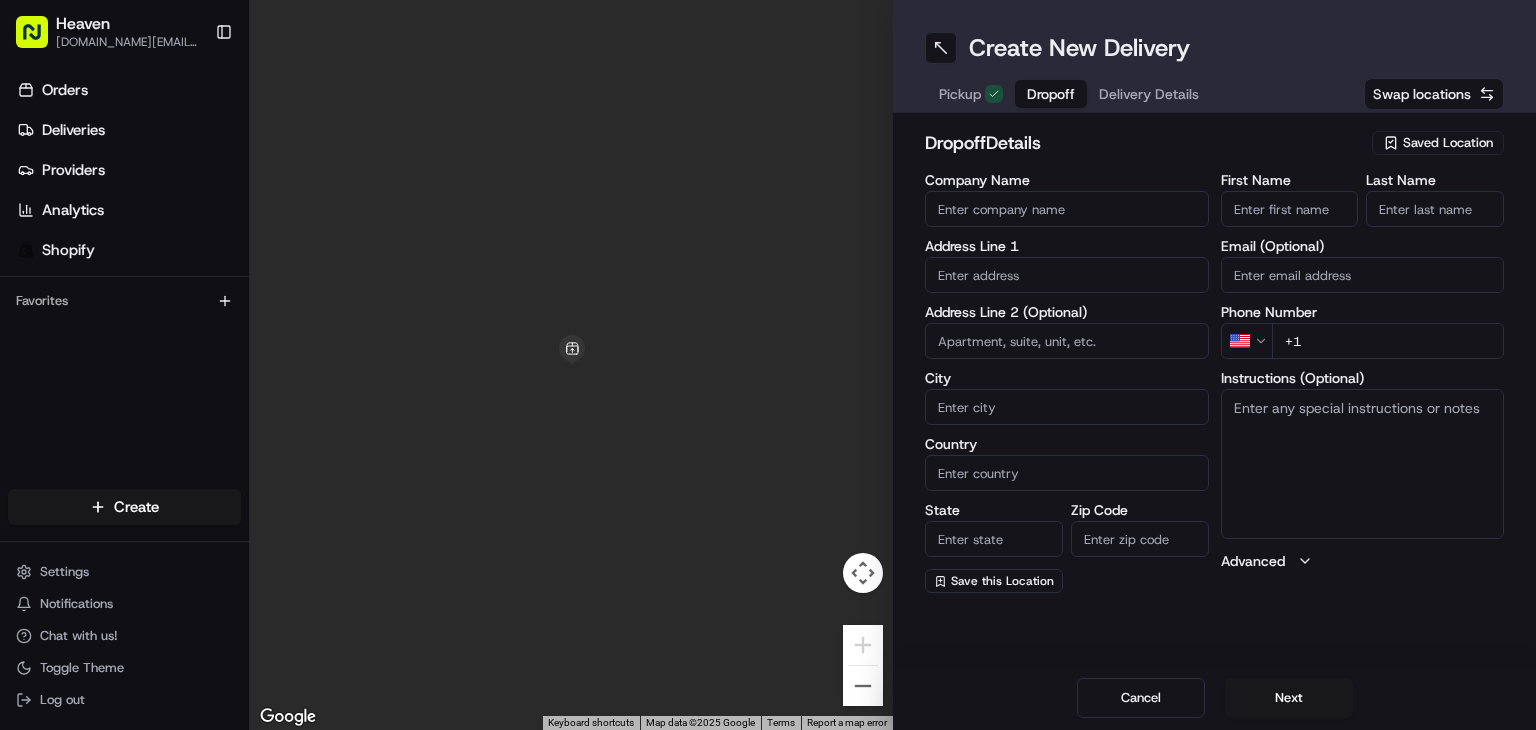 click on "First Name" at bounding box center [1290, 209] 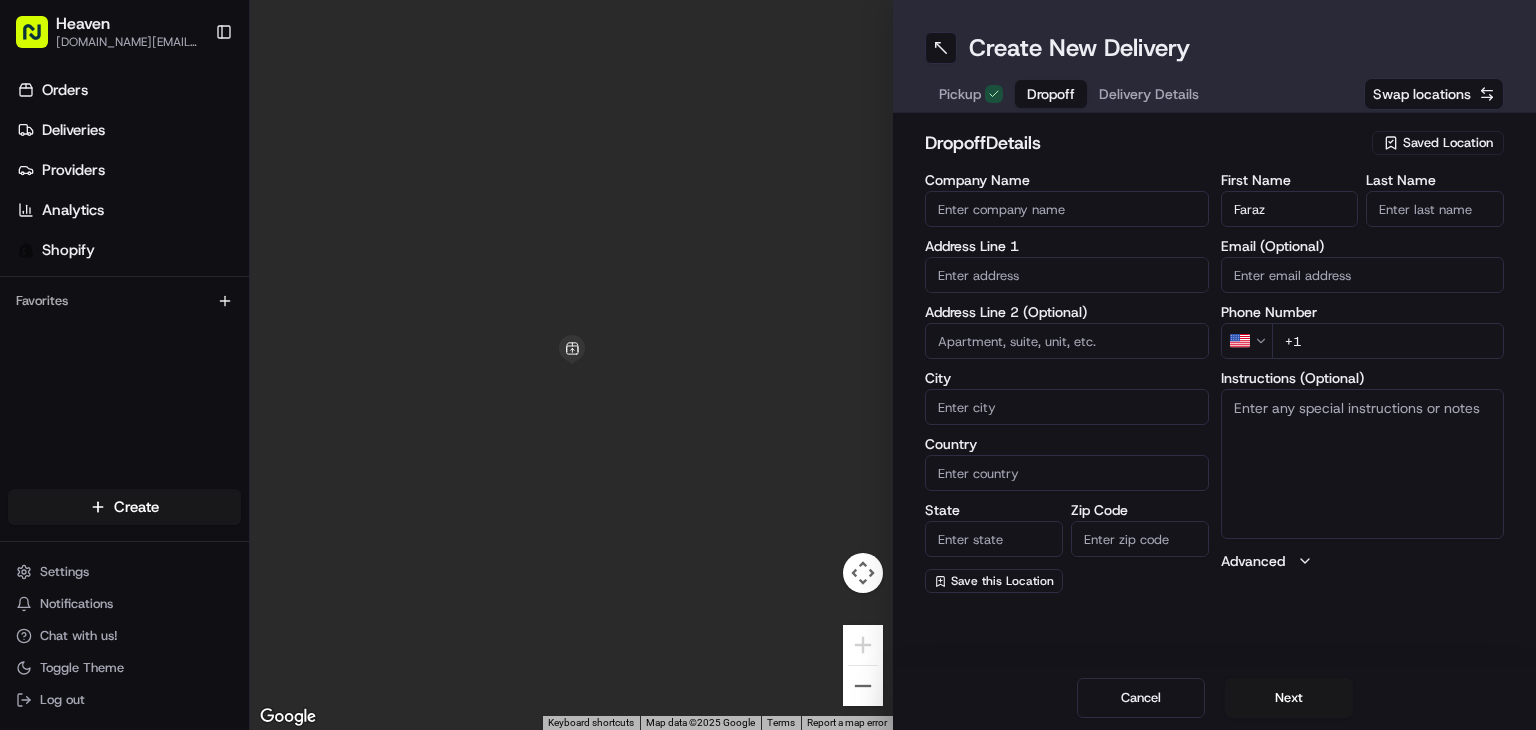 type on "Faraz" 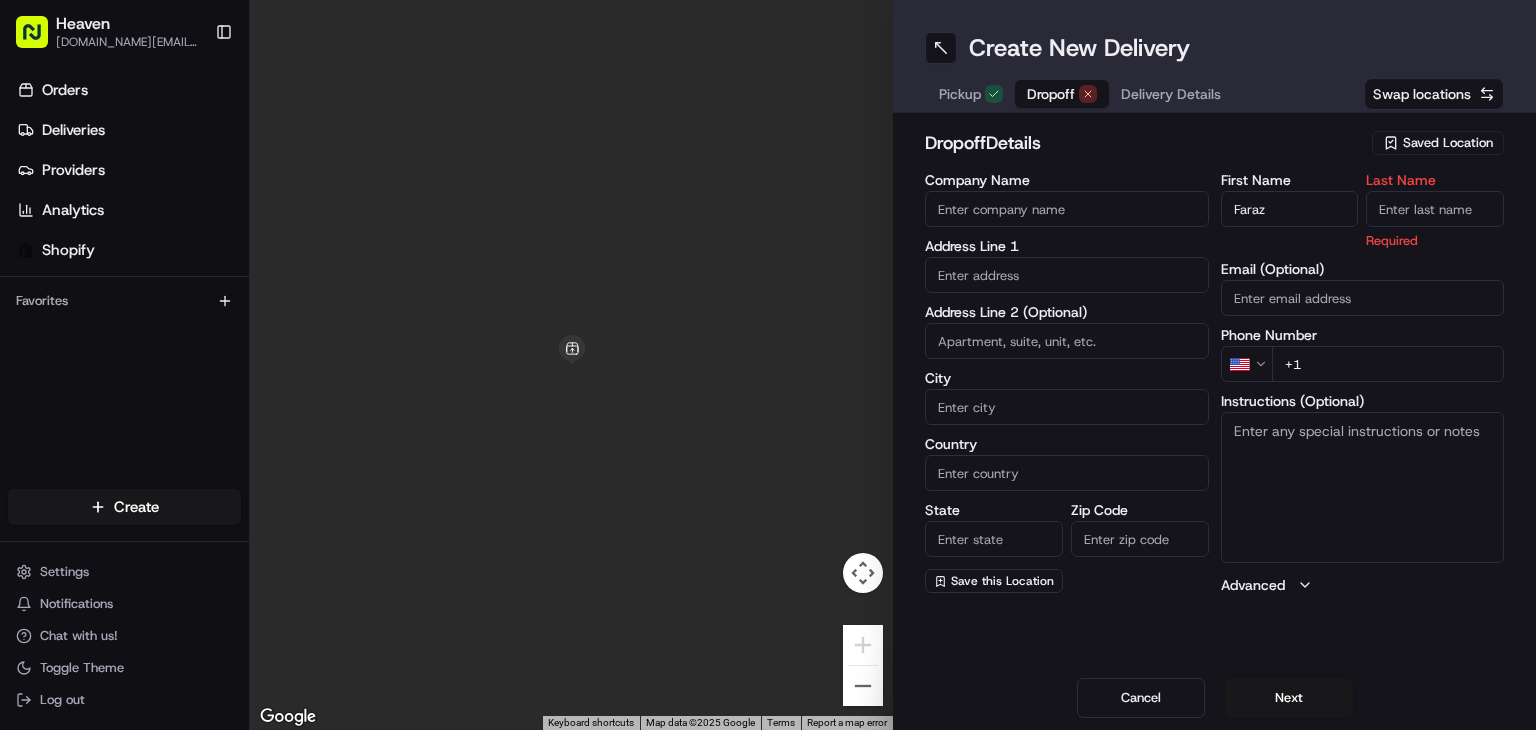 click on "Last Name" at bounding box center (1435, 209) 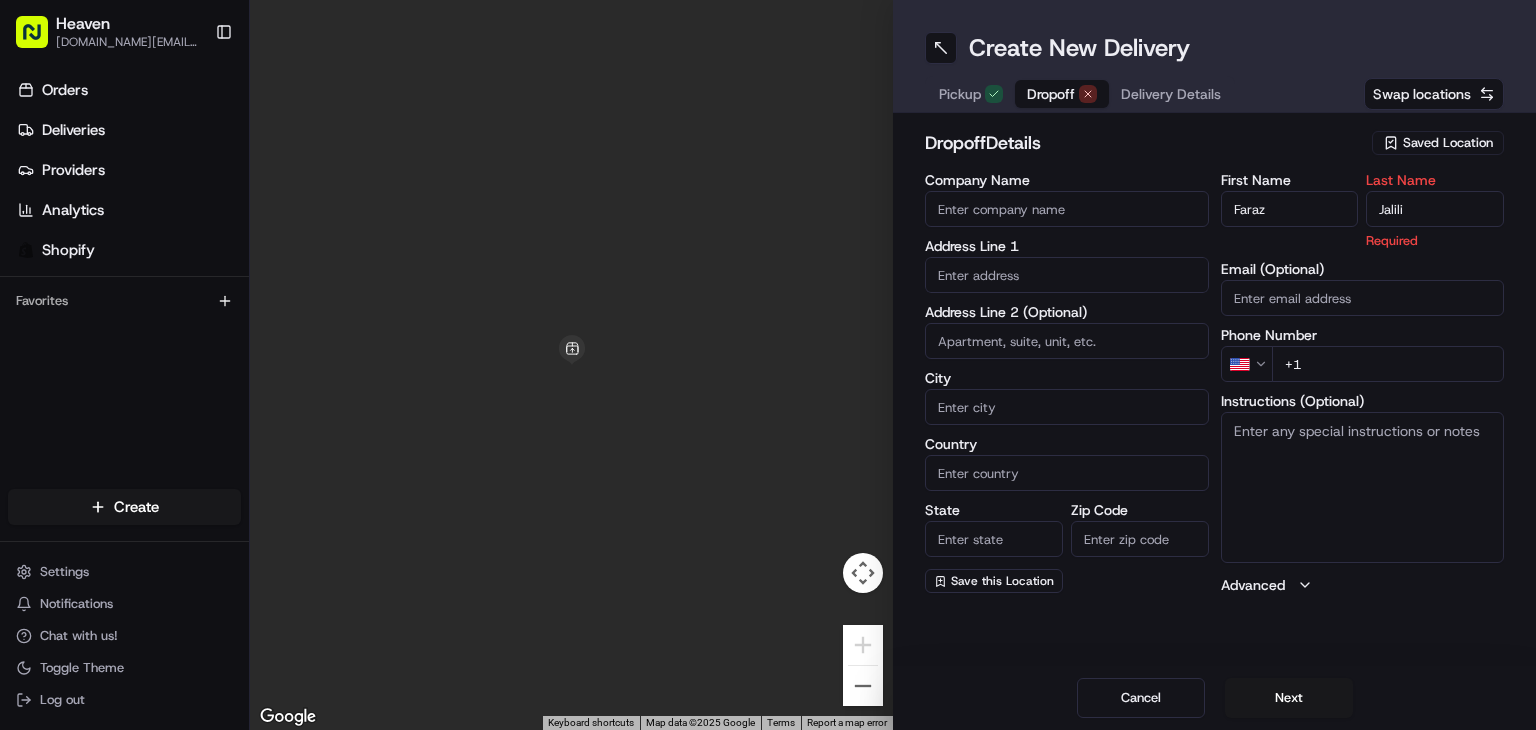 type on "Jalili" 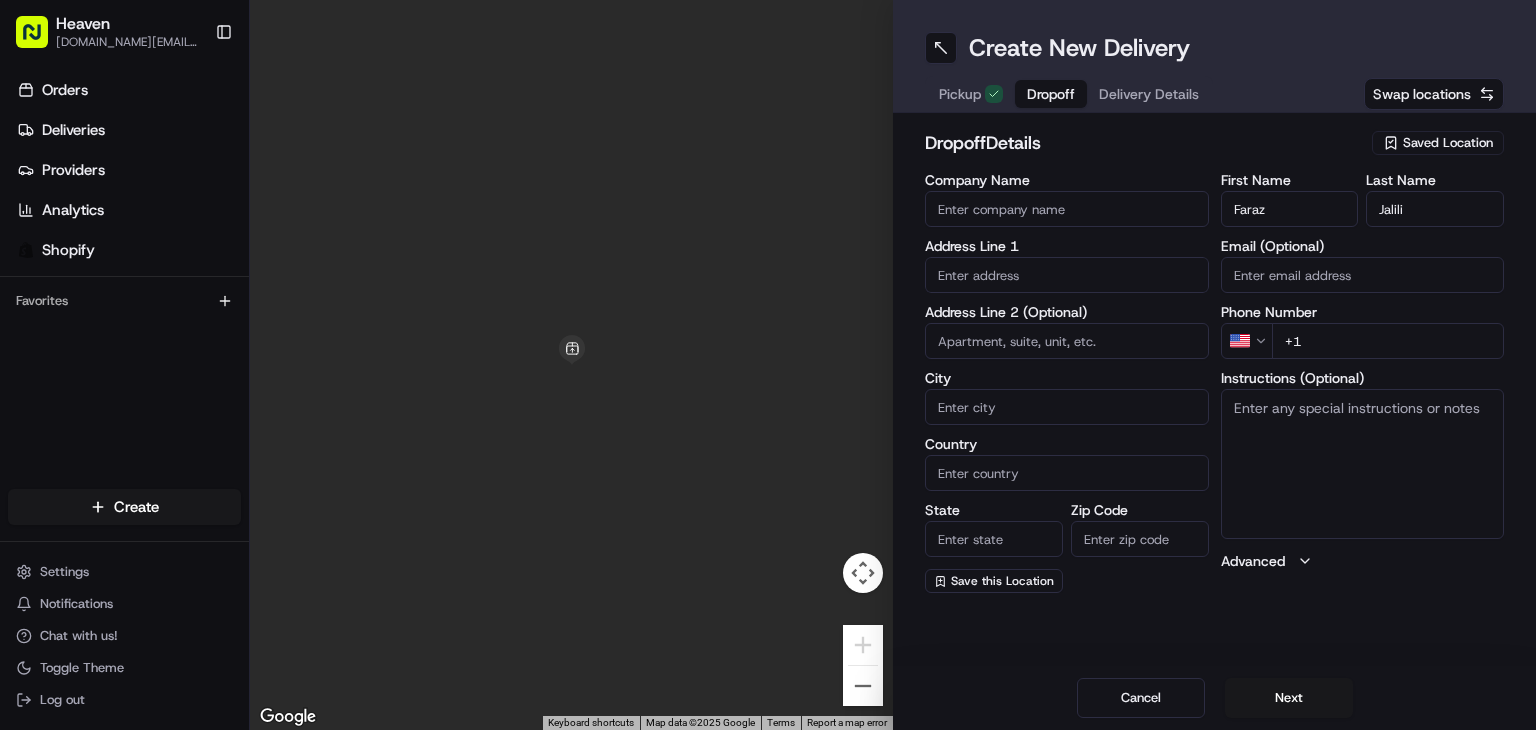 click on "Email (Optional)" at bounding box center (1363, 275) 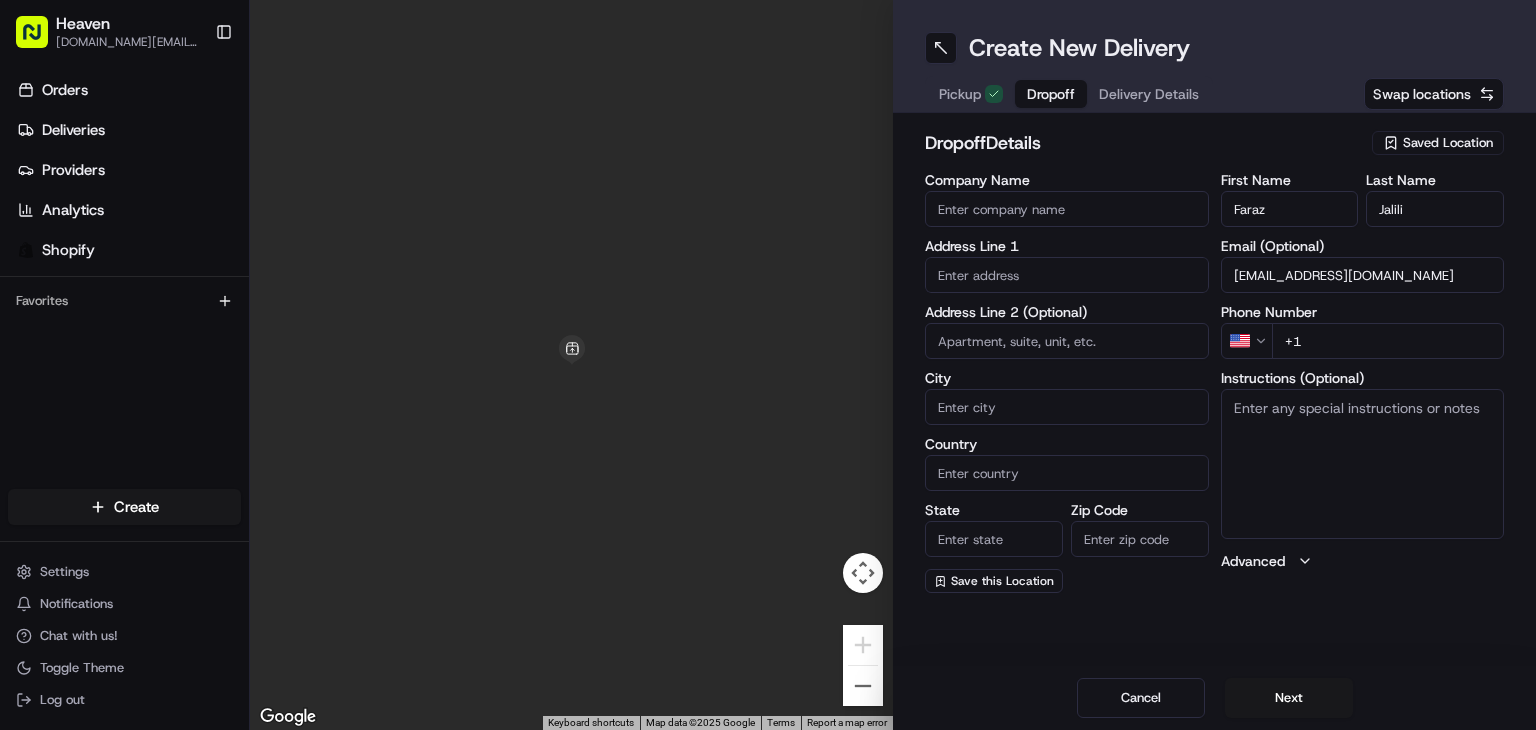 type on "[EMAIL_ADDRESS][DOMAIN_NAME]" 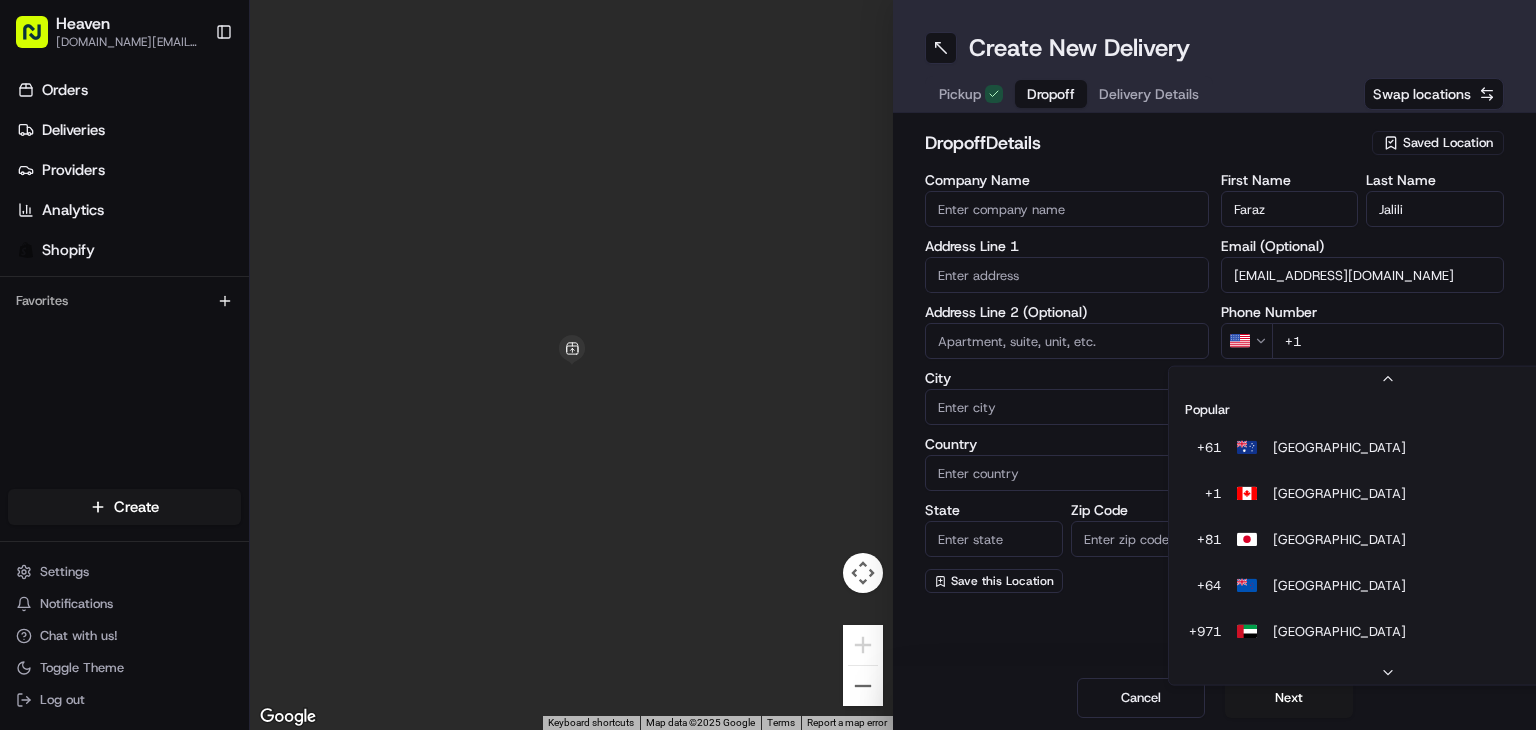 scroll, scrollTop: 85, scrollLeft: 0, axis: vertical 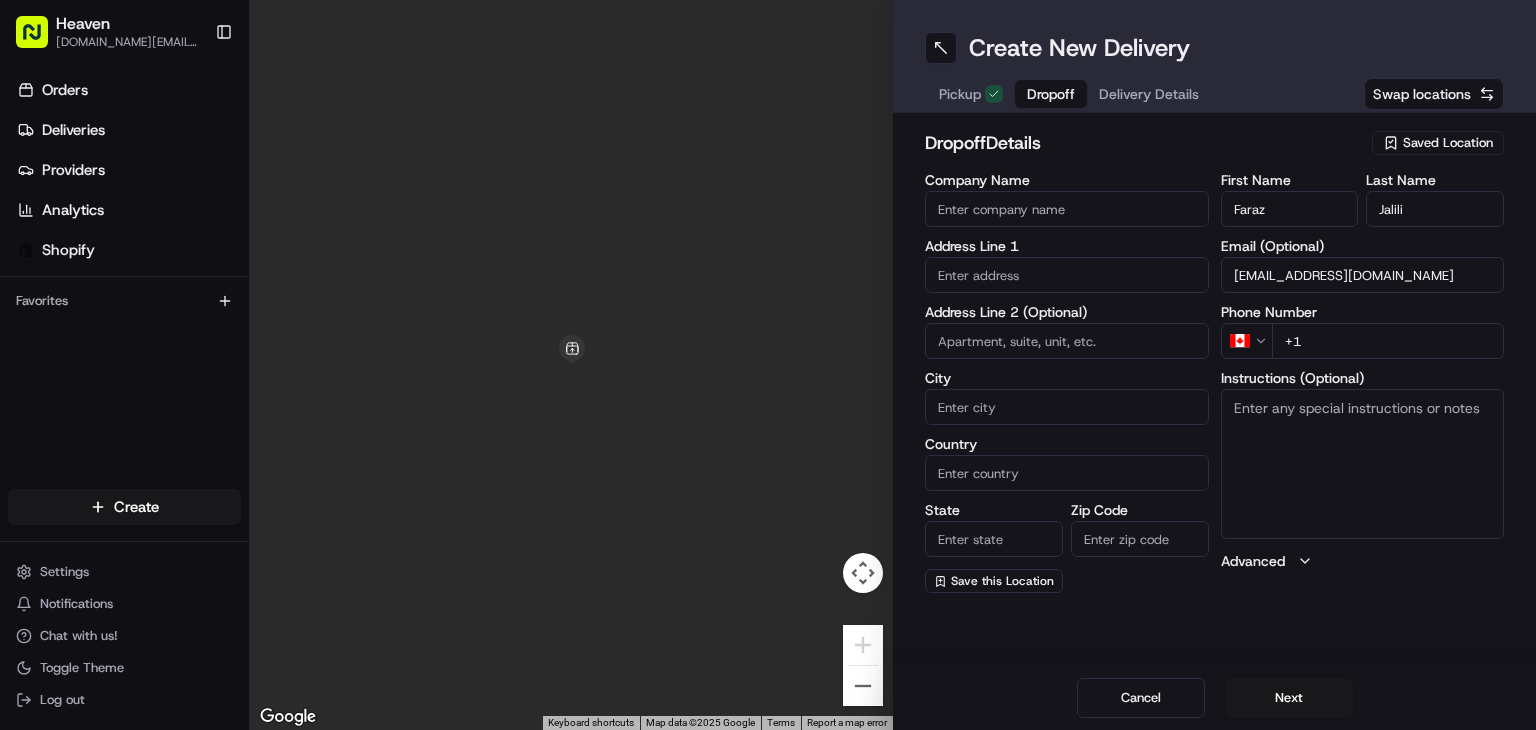 click on "+1" at bounding box center (1388, 341) 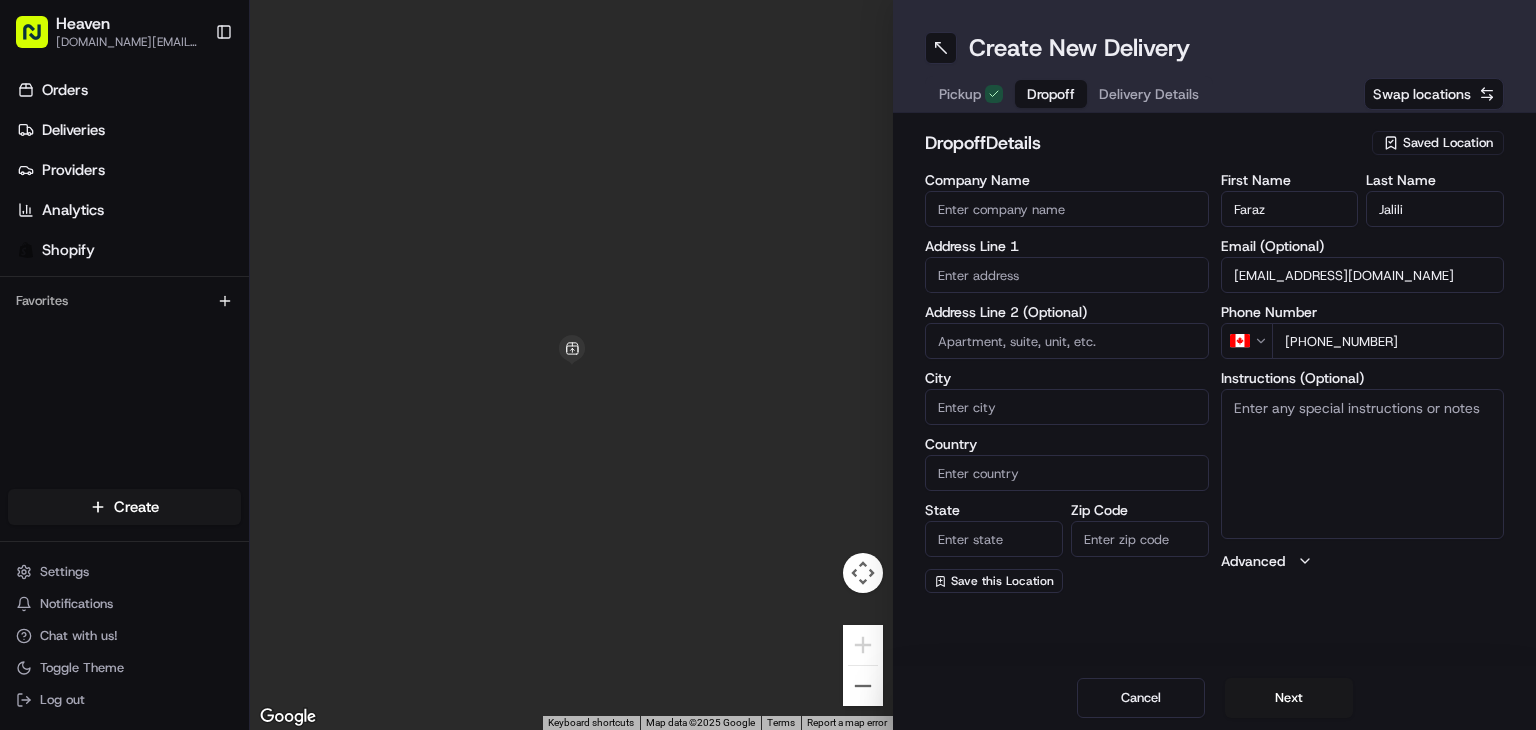 type on "[PHONE_NUMBER]" 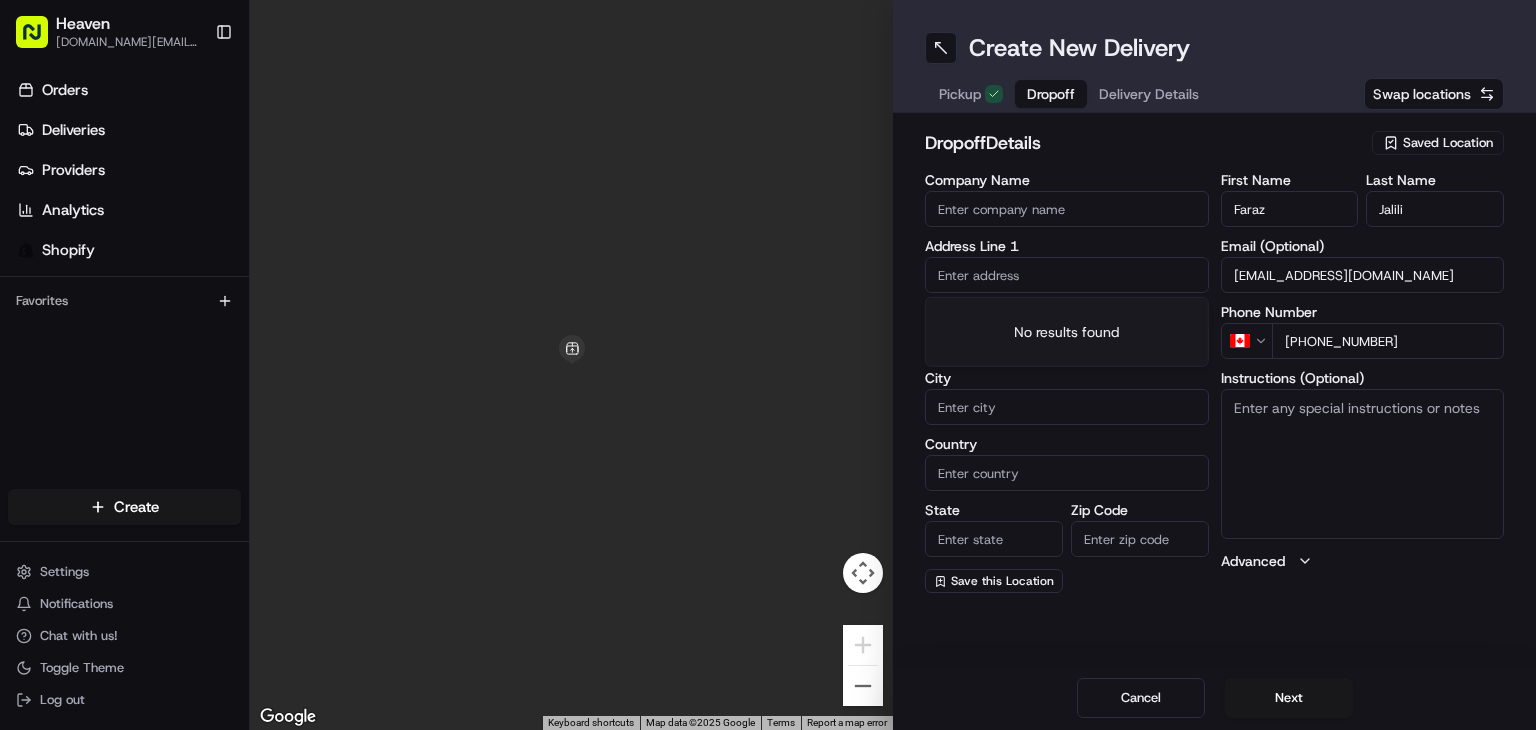 click at bounding box center (1067, 275) 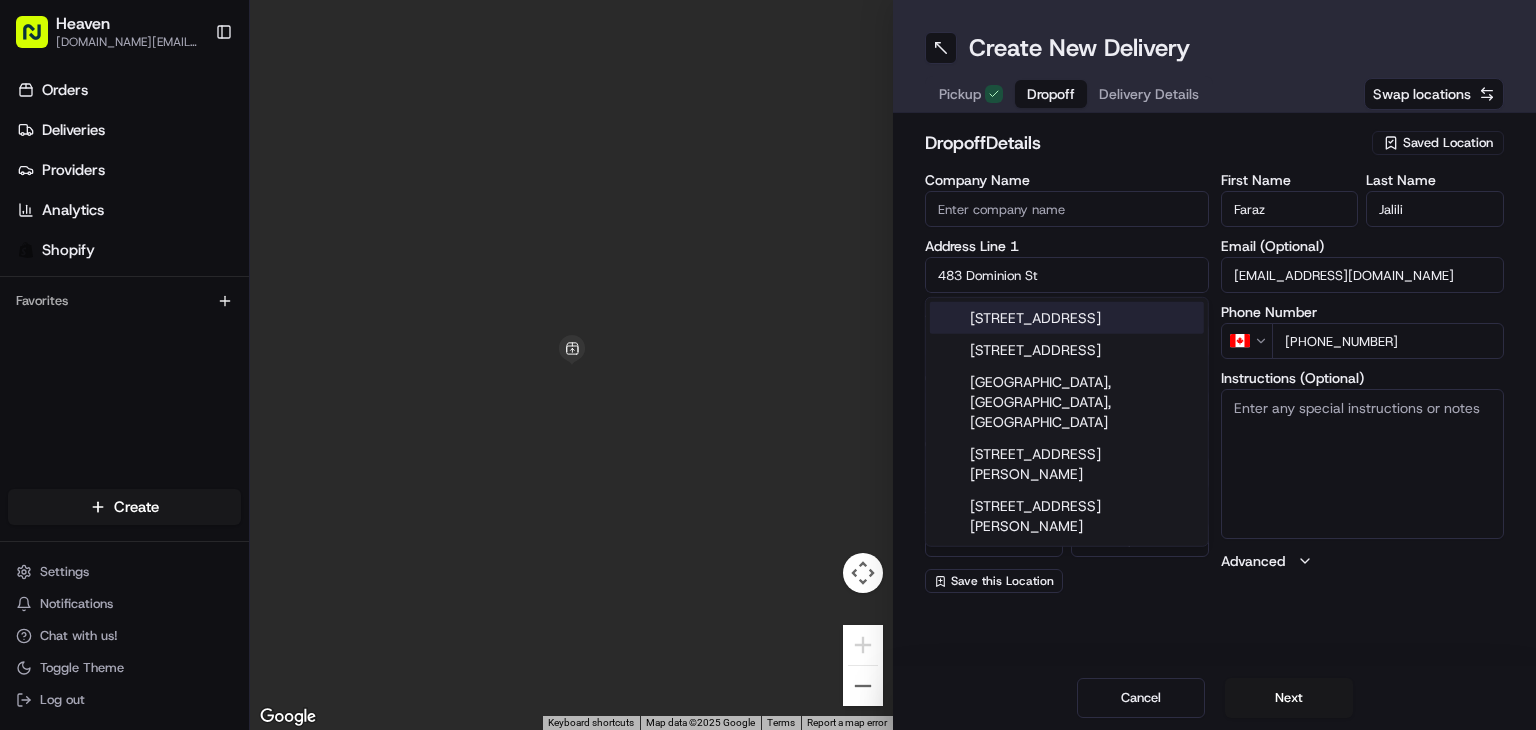 click on "[STREET_ADDRESS]" at bounding box center [1067, 318] 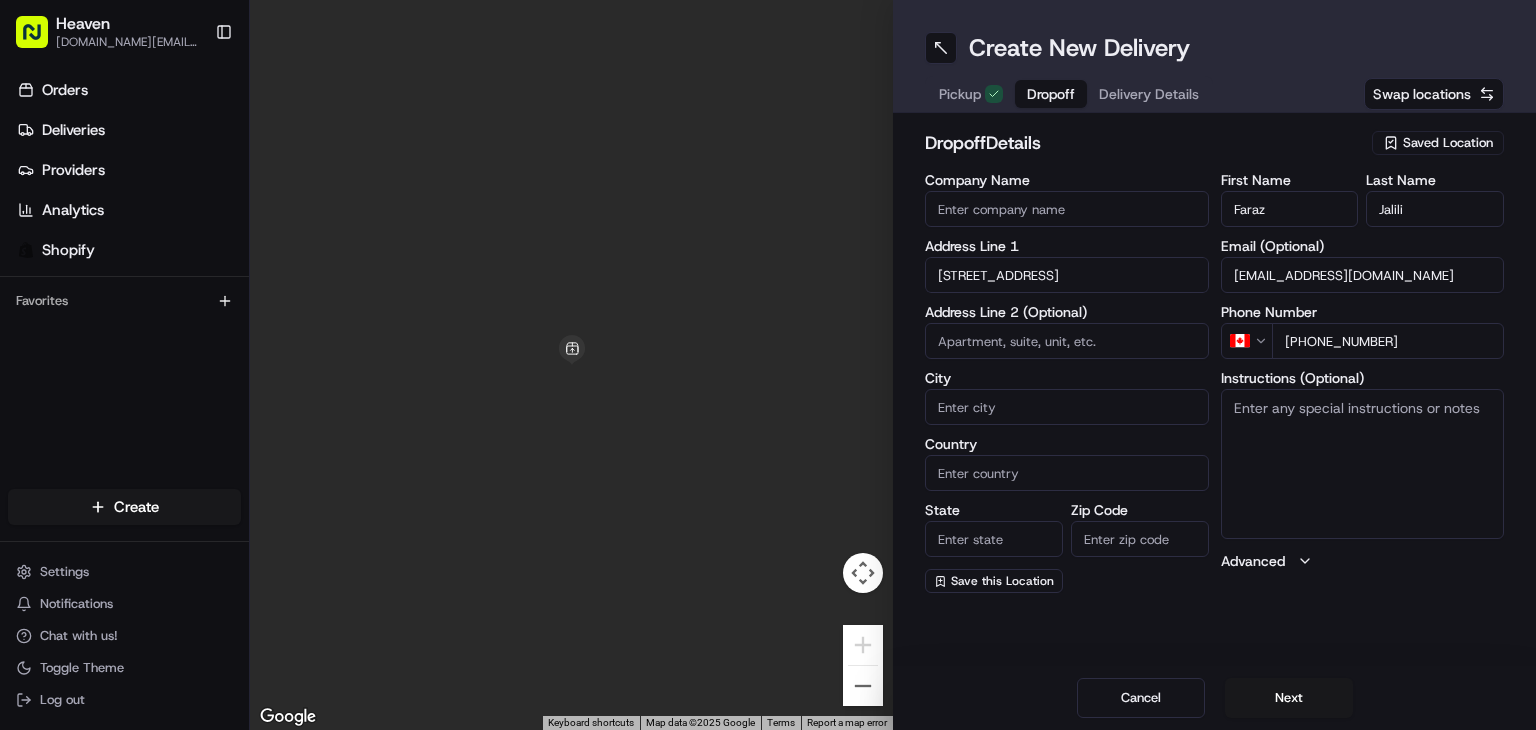 type on "[STREET_ADDRESS]" 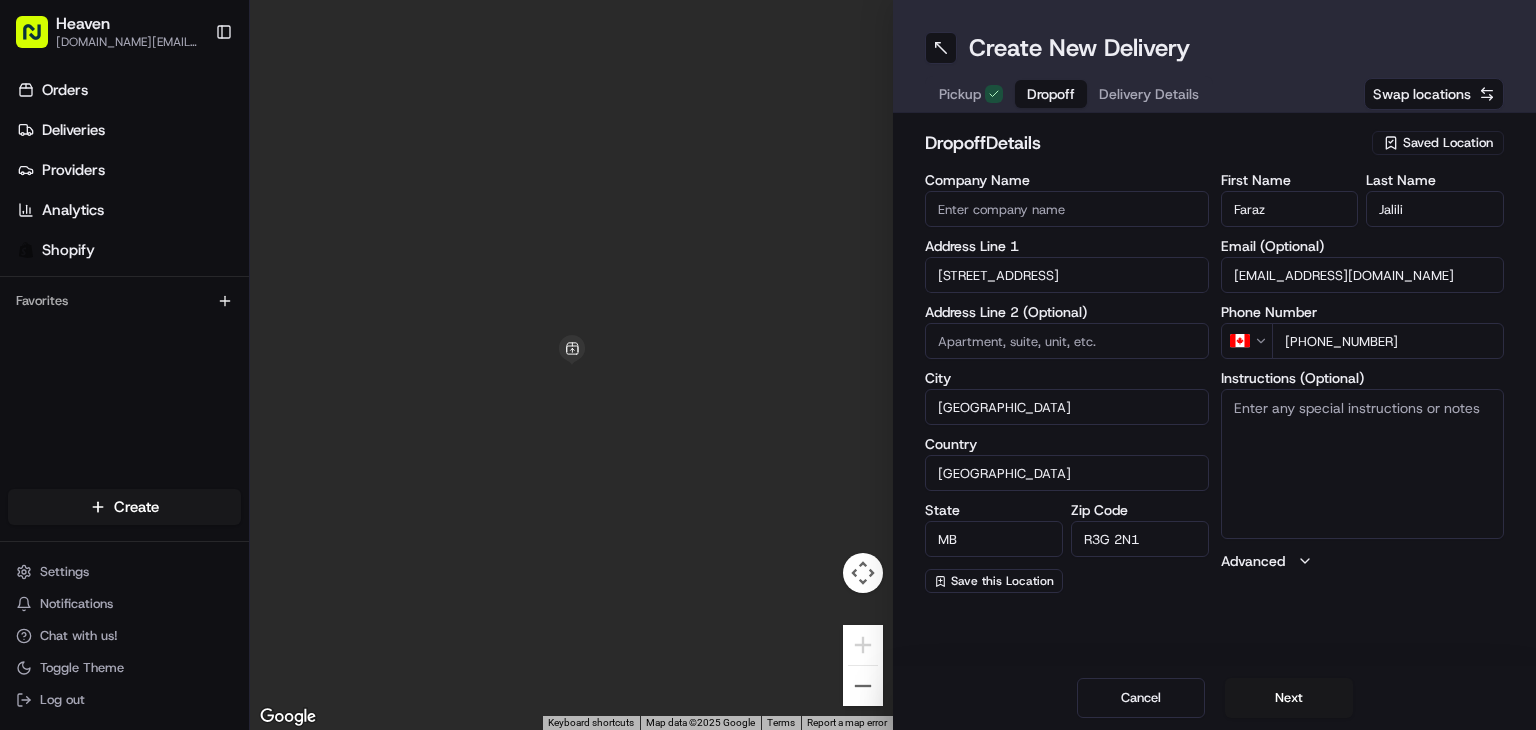 type on "[STREET_ADDRESS]" 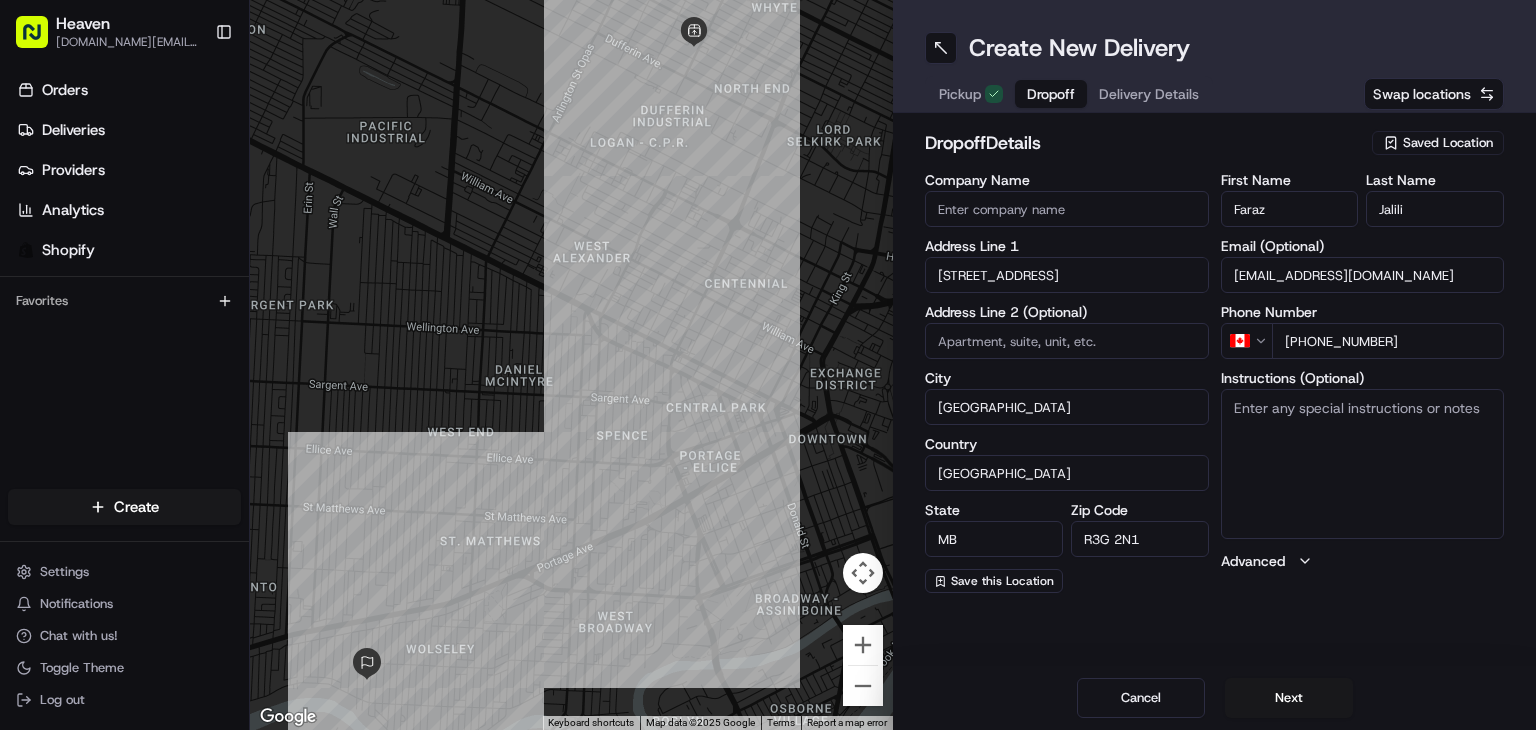 click at bounding box center [1067, 341] 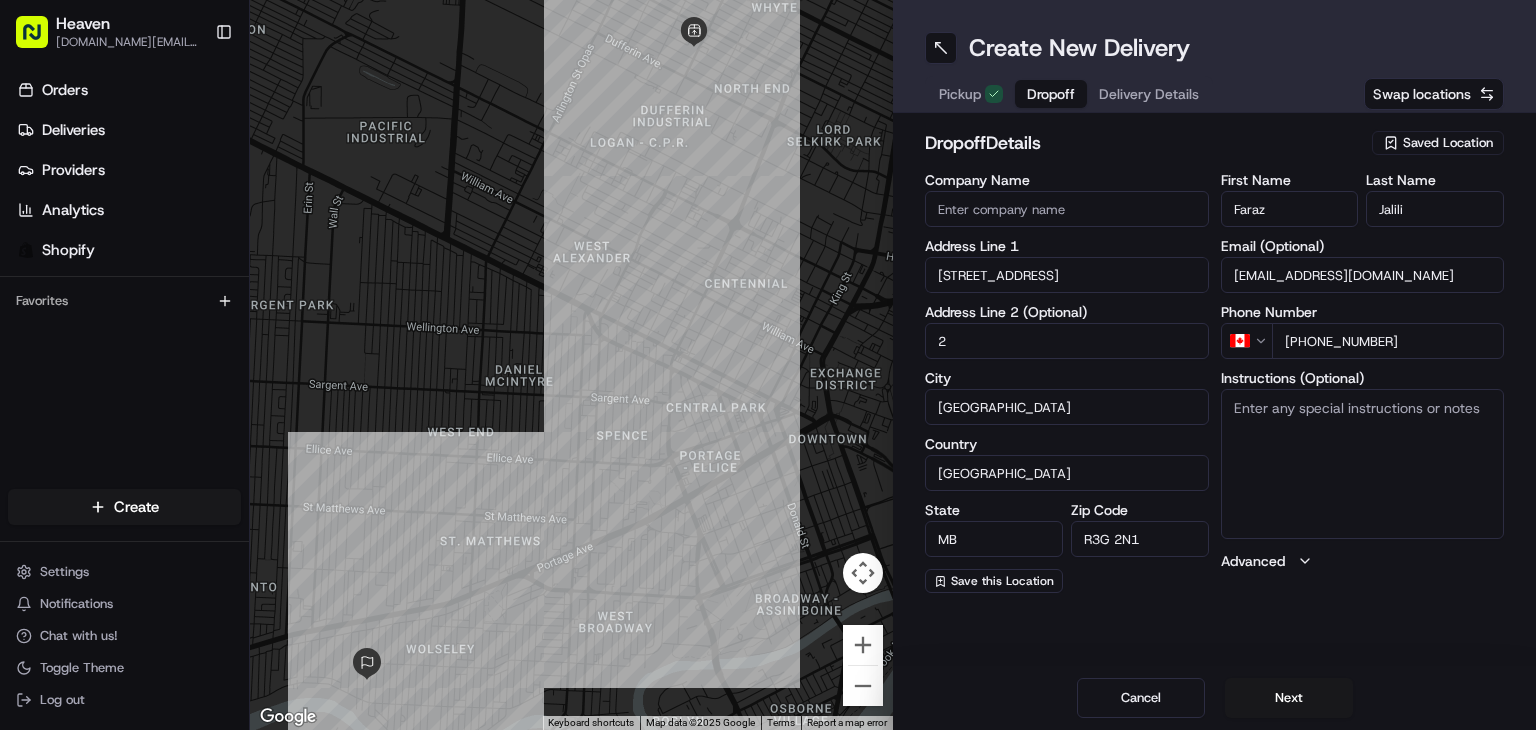 type on "2" 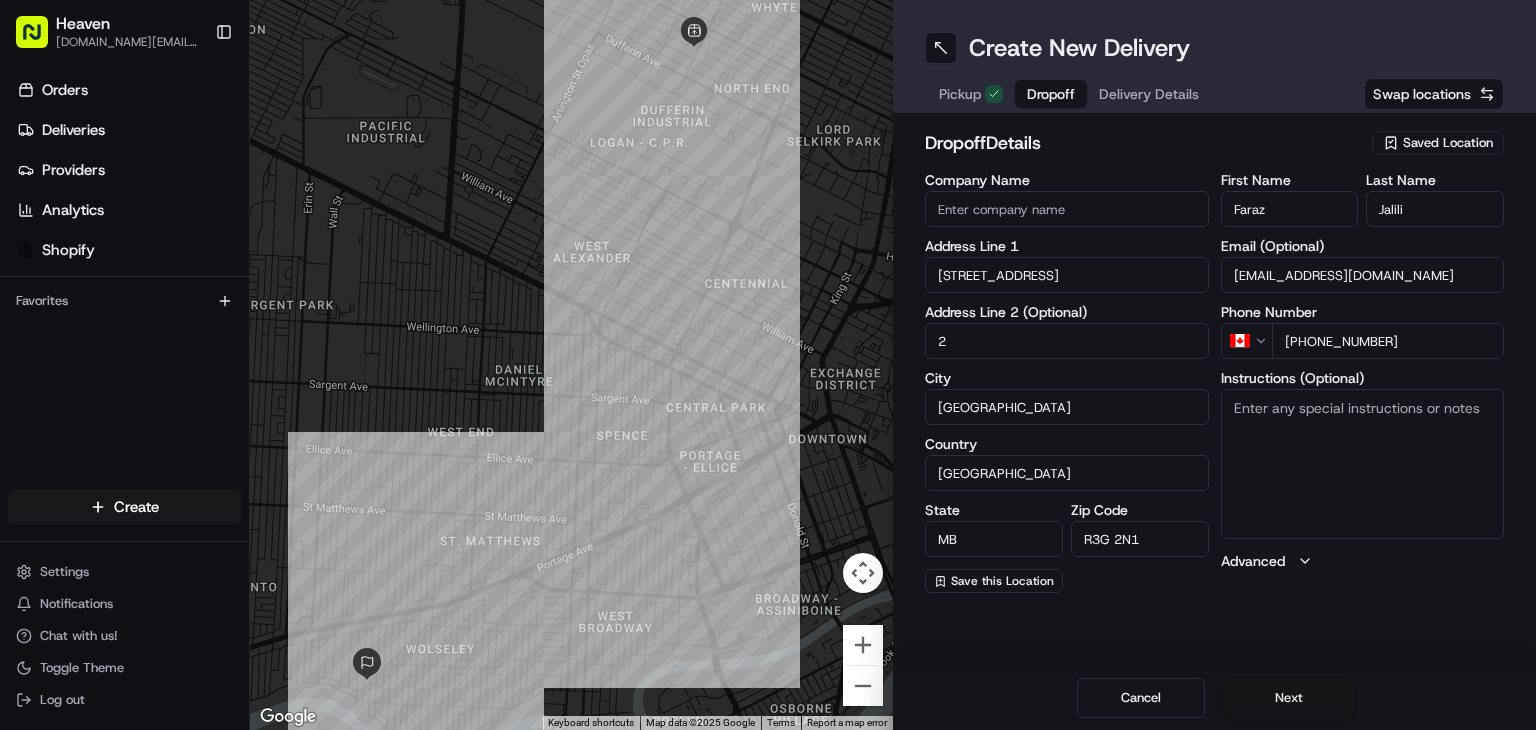 click on "Next" at bounding box center [1289, 698] 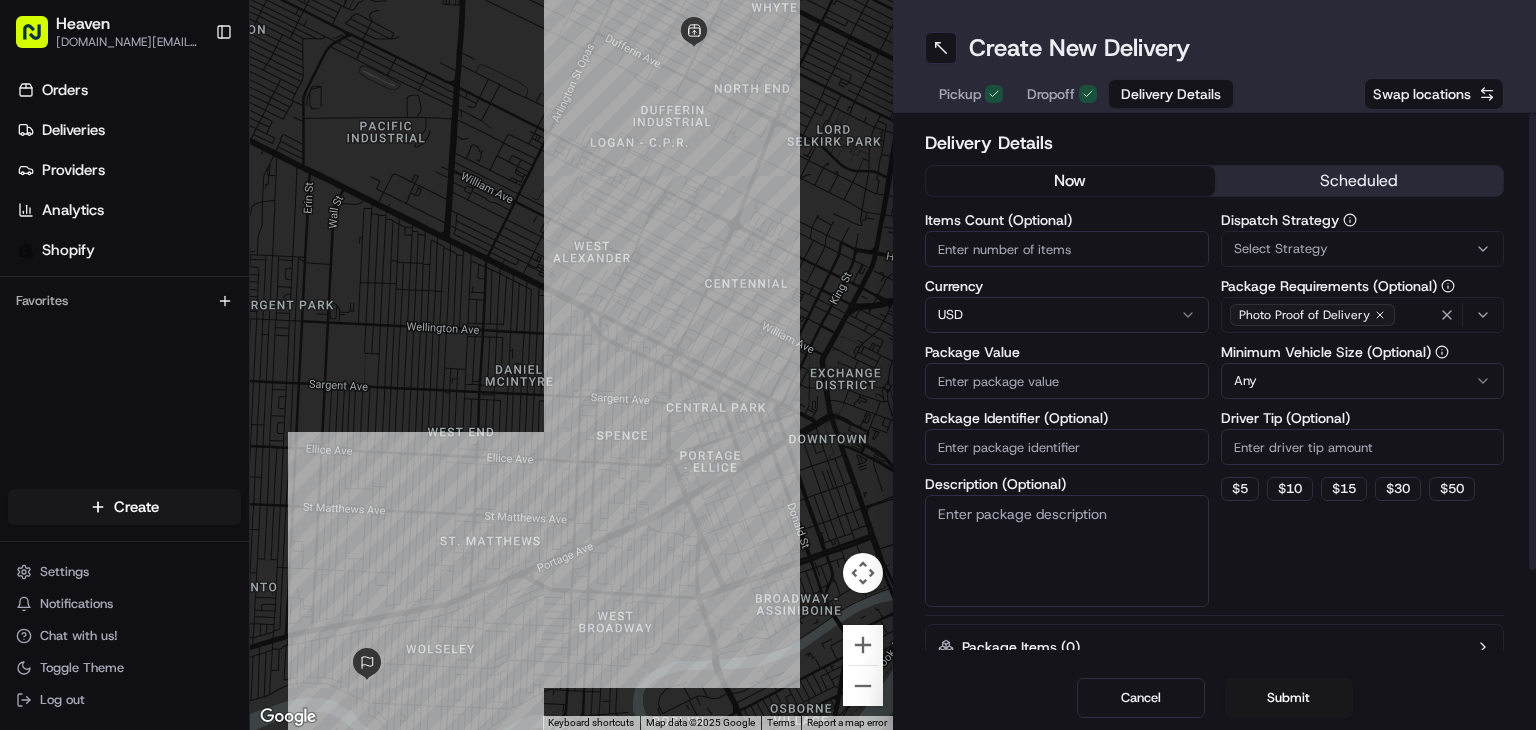 click on "Heaven [DOMAIN_NAME][EMAIL_ADDRESS][DOMAIN_NAME] Toggle Sidebar Orders Deliveries Providers Analytics Shopify Favorites Main Menu Members & Organization Organization Users Roles Preferences Customization Tracking Orchestration Automations Dispatch Strategy Locations Pickup Locations Dropoff Locations Billing Billing Refund Requests Integrations Notification Triggers Webhooks API Keys Request Logs Create Settings Notifications Chat with us! Toggle Theme Log out ← Move left → Move right ↑ Move up ↓ Move down + Zoom in - Zoom out Home Jump left by 75% End Jump right by 75% Page Up Jump up by 75% Page Down Jump down by 75% To navigate, press the arrow keys. Keyboard shortcuts Map Data Map data ©2025 Google Map data ©2025 Google 200 m  Click to toggle between metric and imperial units Terms Report a map error Create New Delivery Pickup Dropoff Delivery Details Swap locations Delivery Details now scheduled Items Count (Optional) Currency USD Package Value Package Identifier (Optional) Description (Optional)" at bounding box center [768, 365] 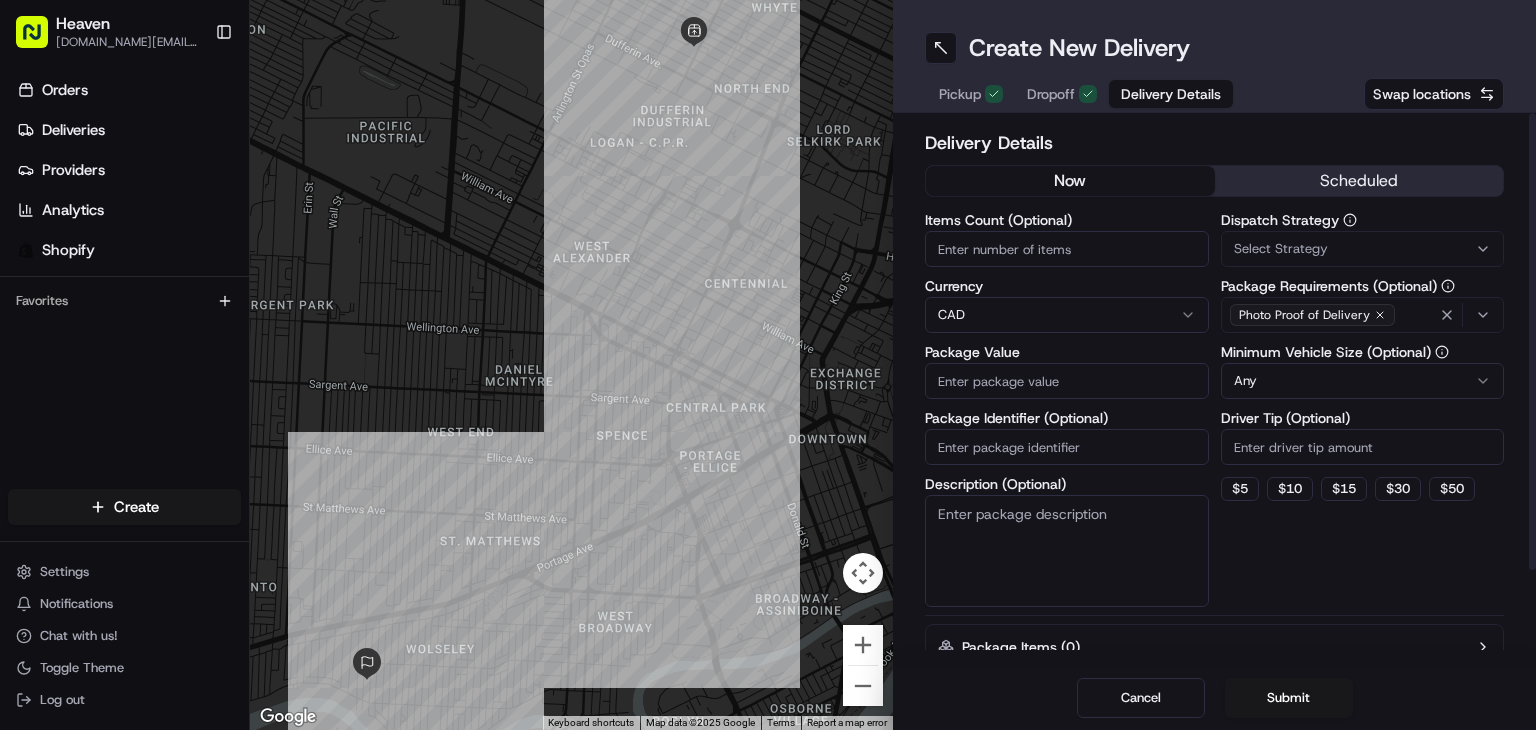 click on "Items Count (Optional)" at bounding box center (1067, 249) 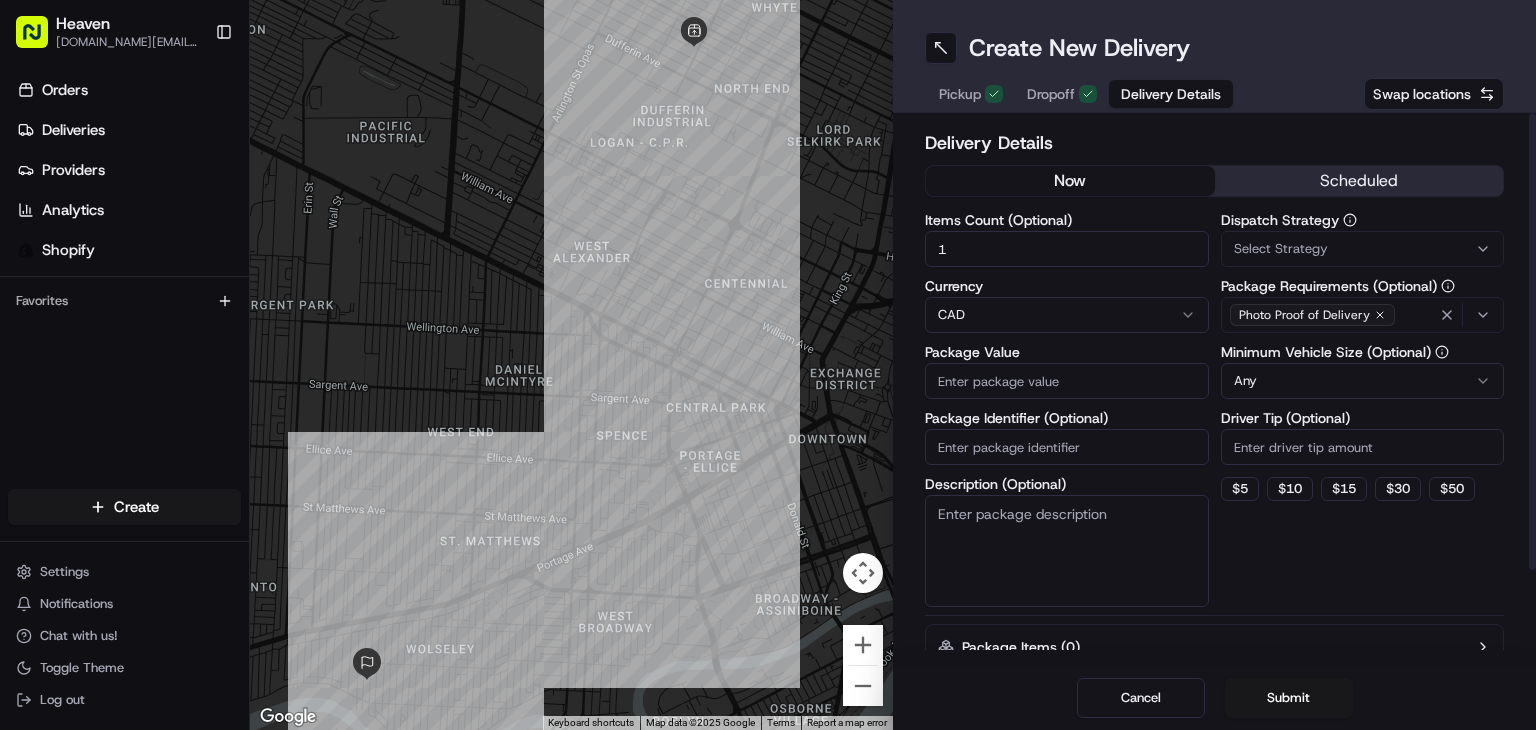 type on "1" 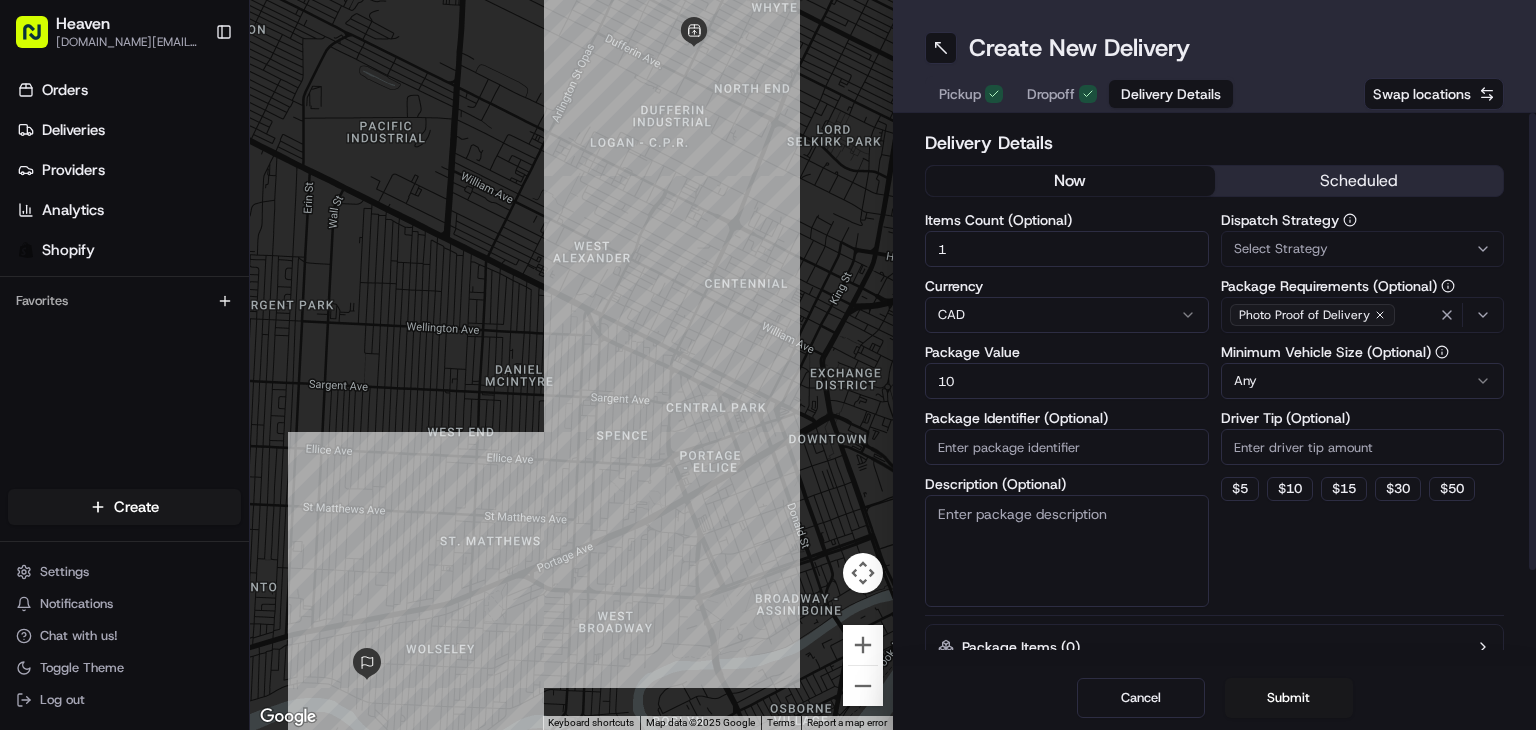 type on "108" 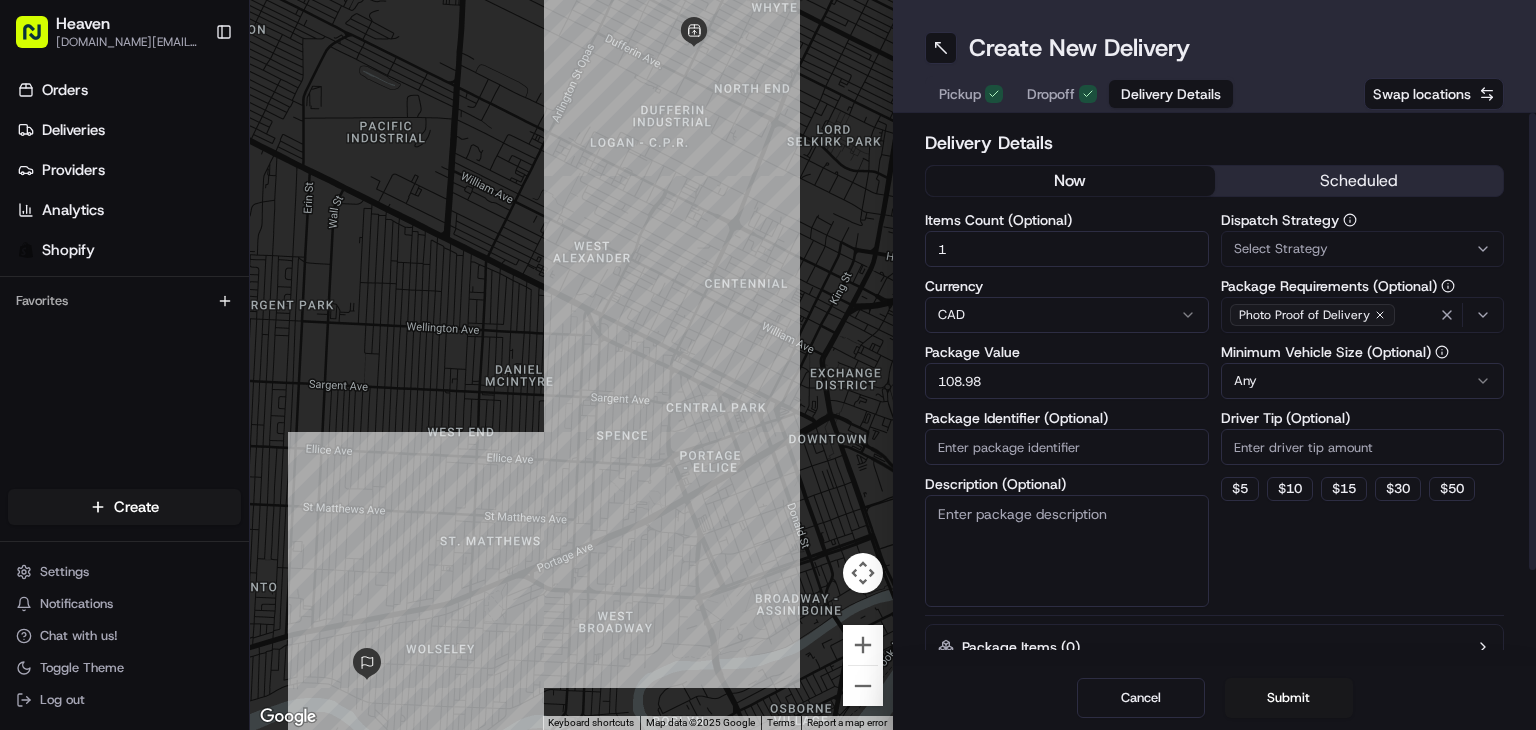 type on "108.98" 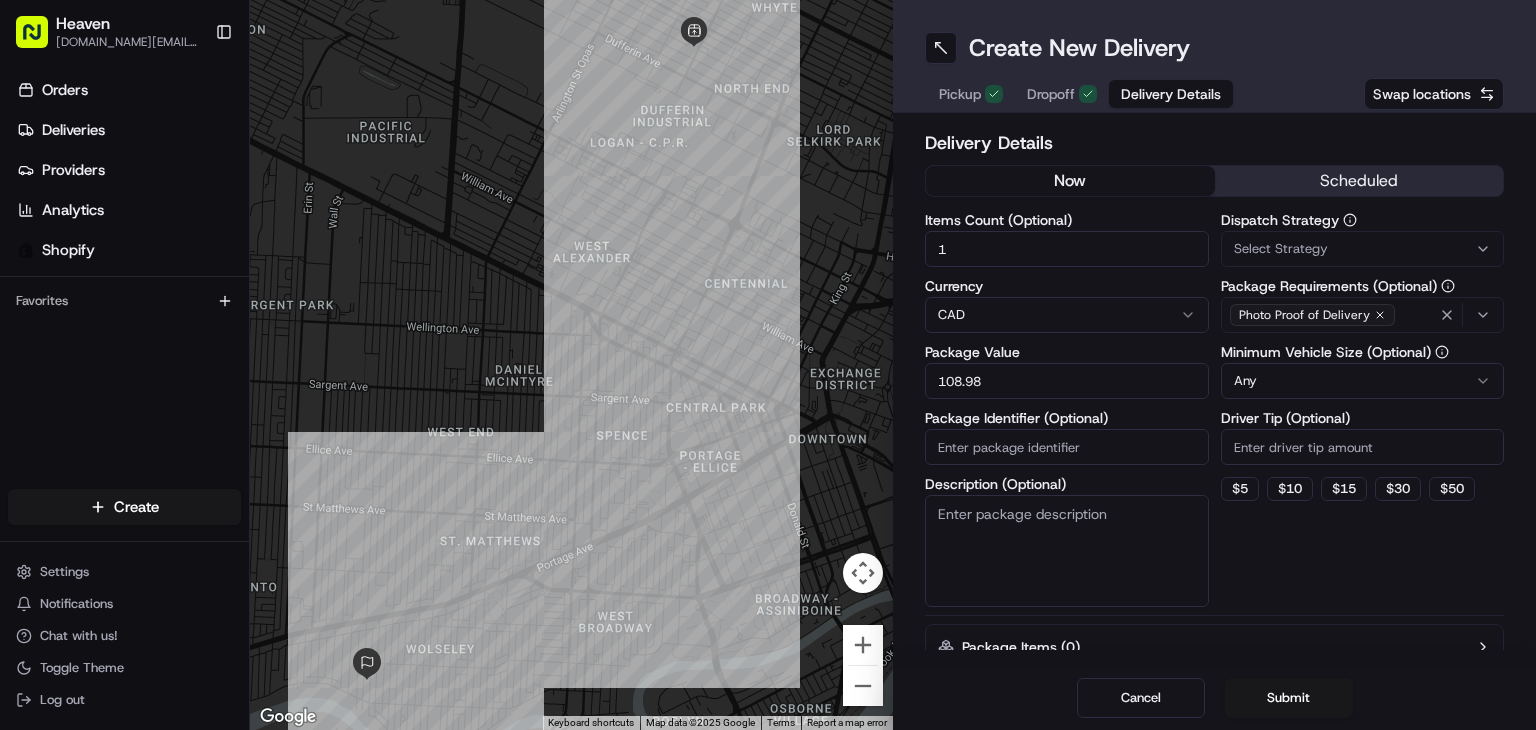 type on "HN1197" 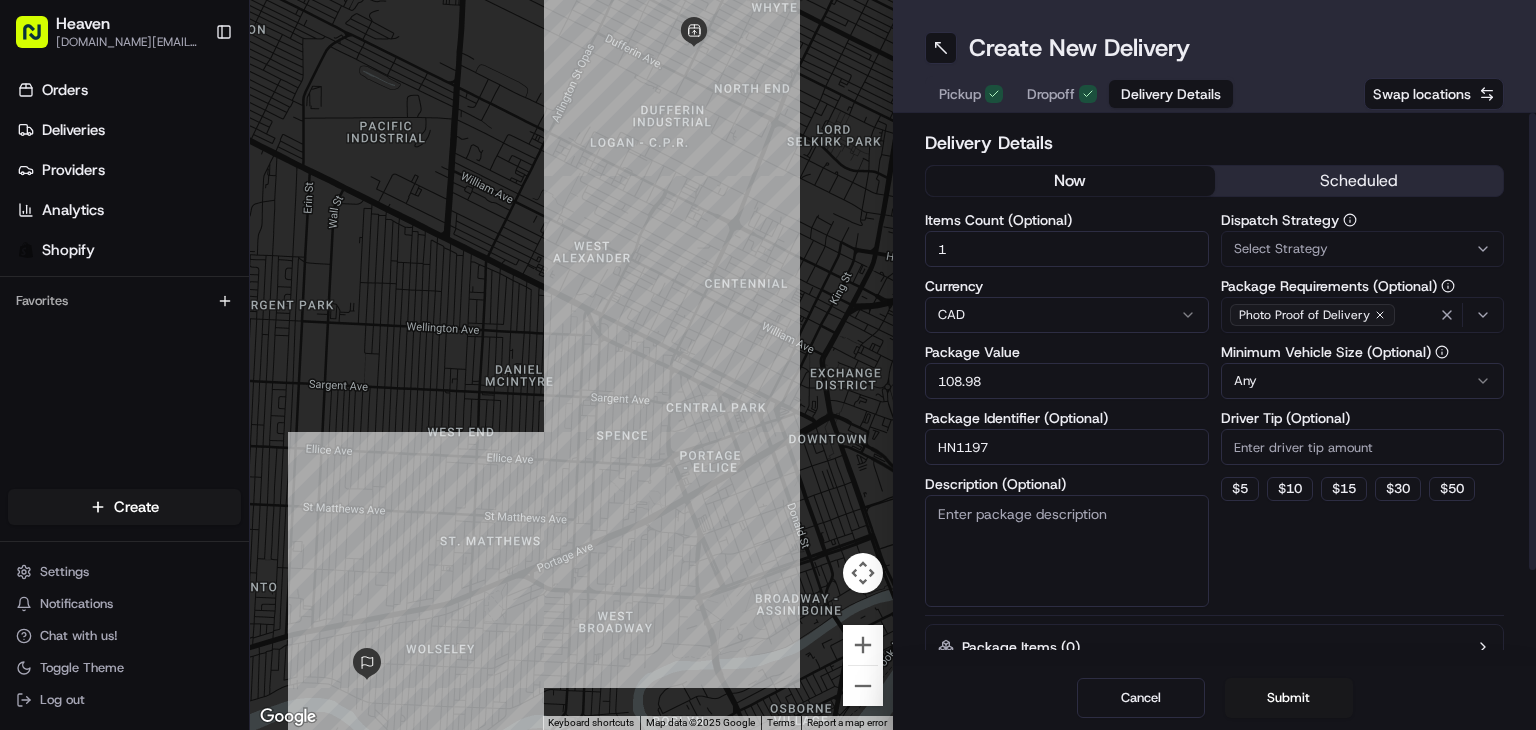 click on "Package Items ( 0 )" at bounding box center [1214, 647] 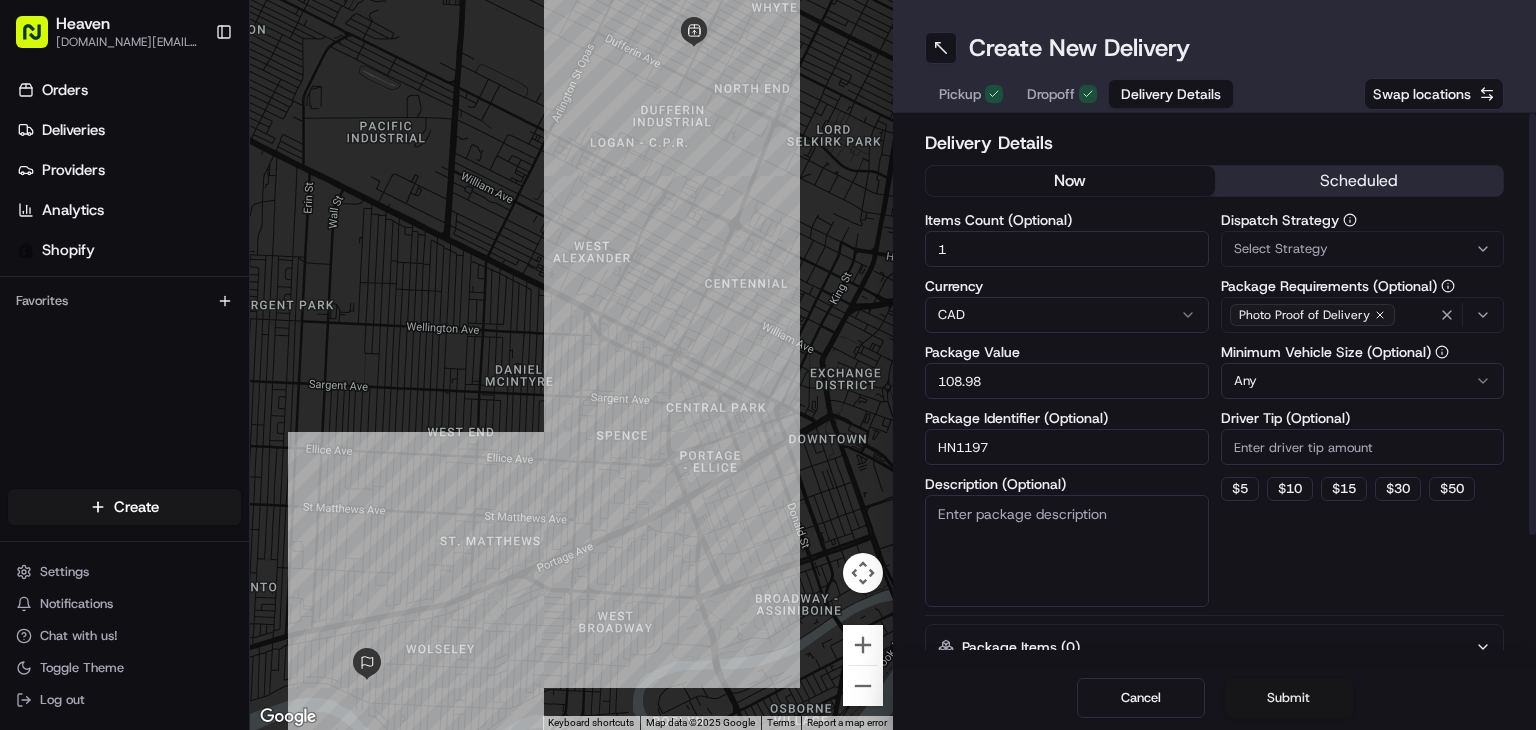 click on "Submit" at bounding box center (1289, 698) 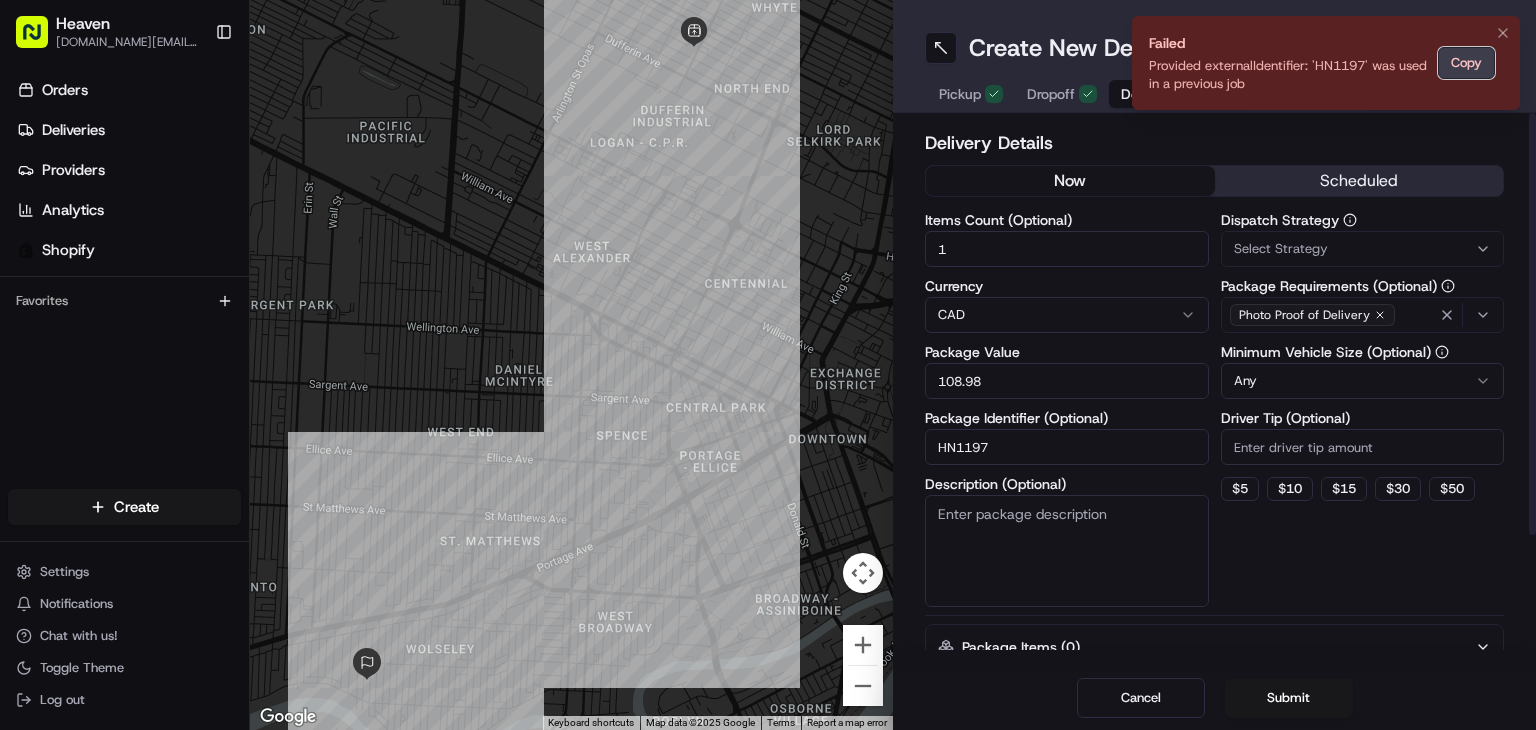 click on "Copy" at bounding box center (1466, 63) 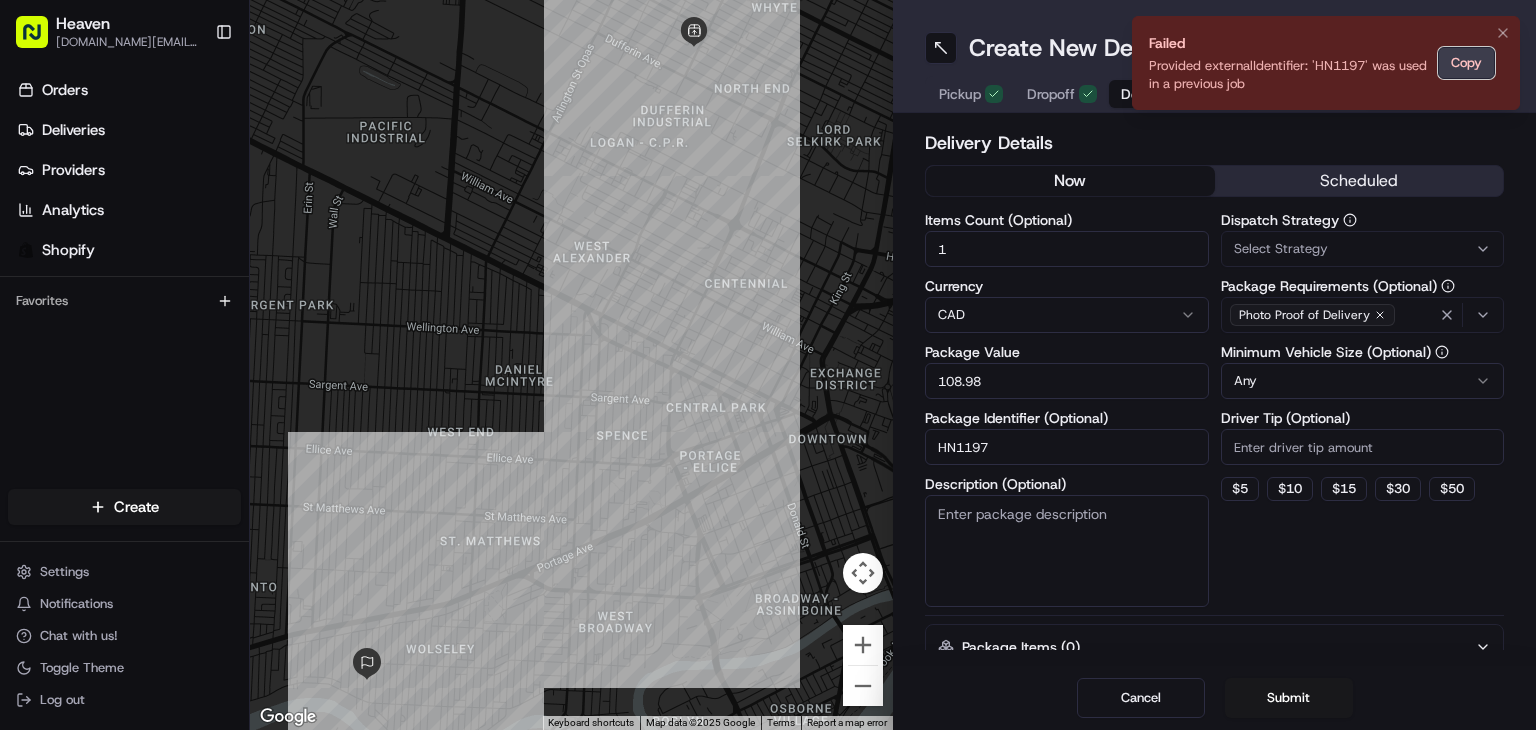 click on "Copy" at bounding box center [1466, 63] 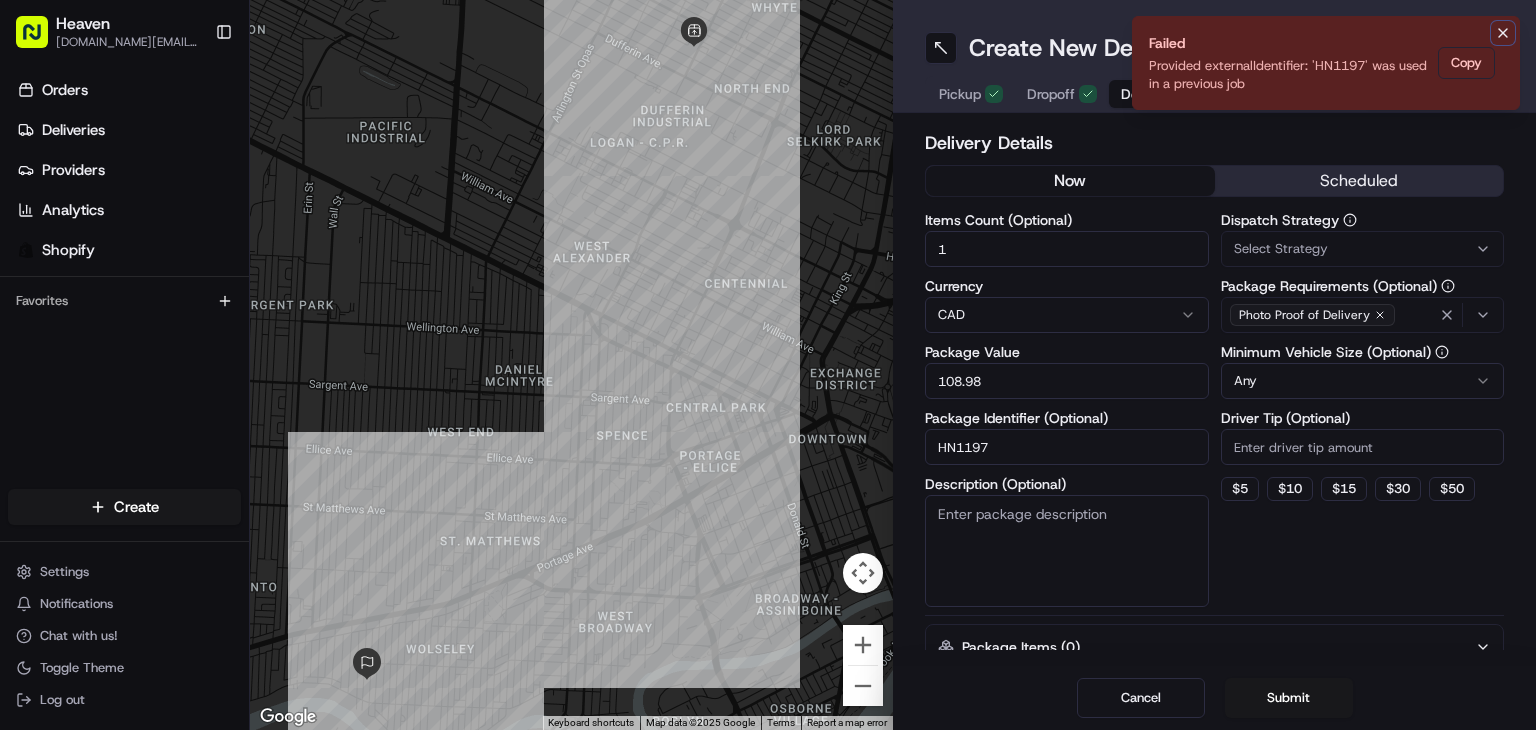 click 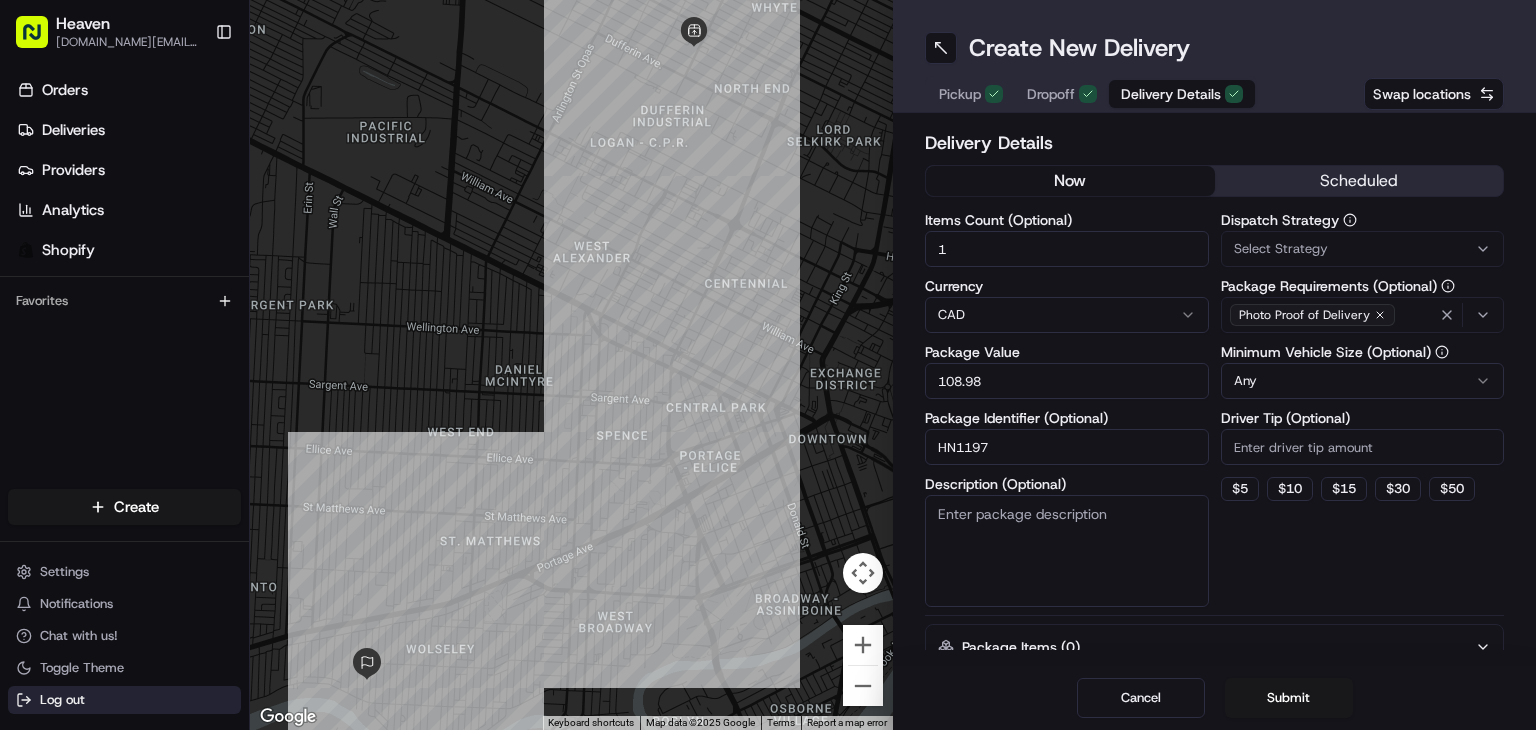 click on "Log out" at bounding box center (124, 700) 